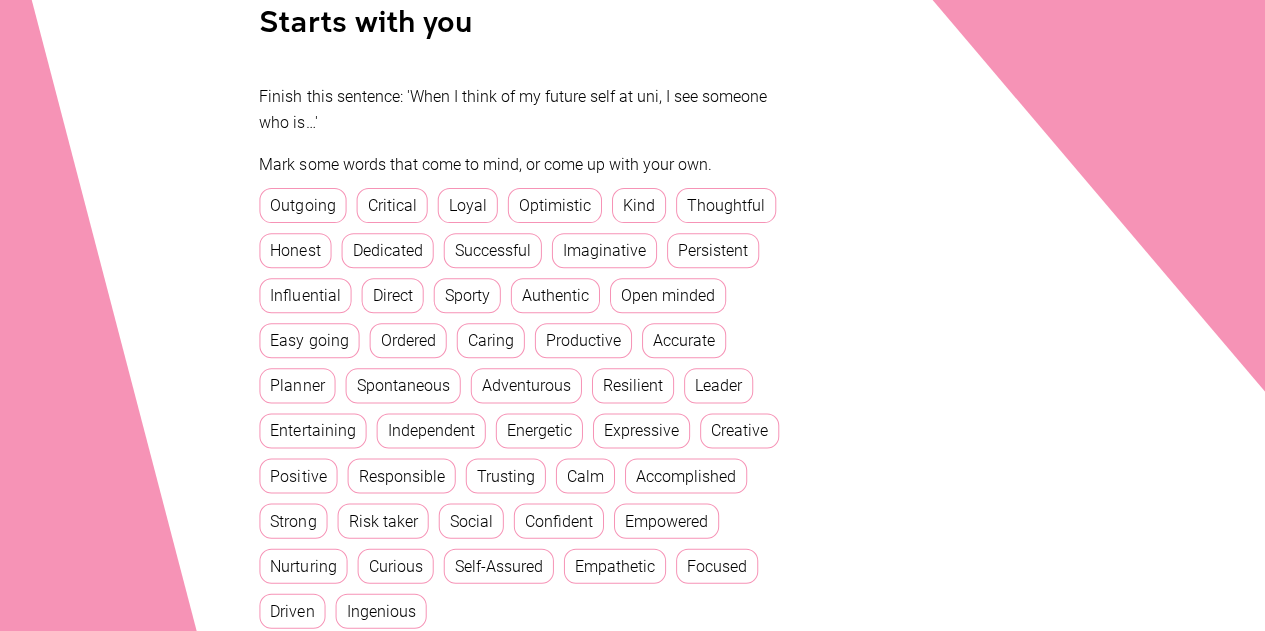 scroll, scrollTop: 454, scrollLeft: 0, axis: vertical 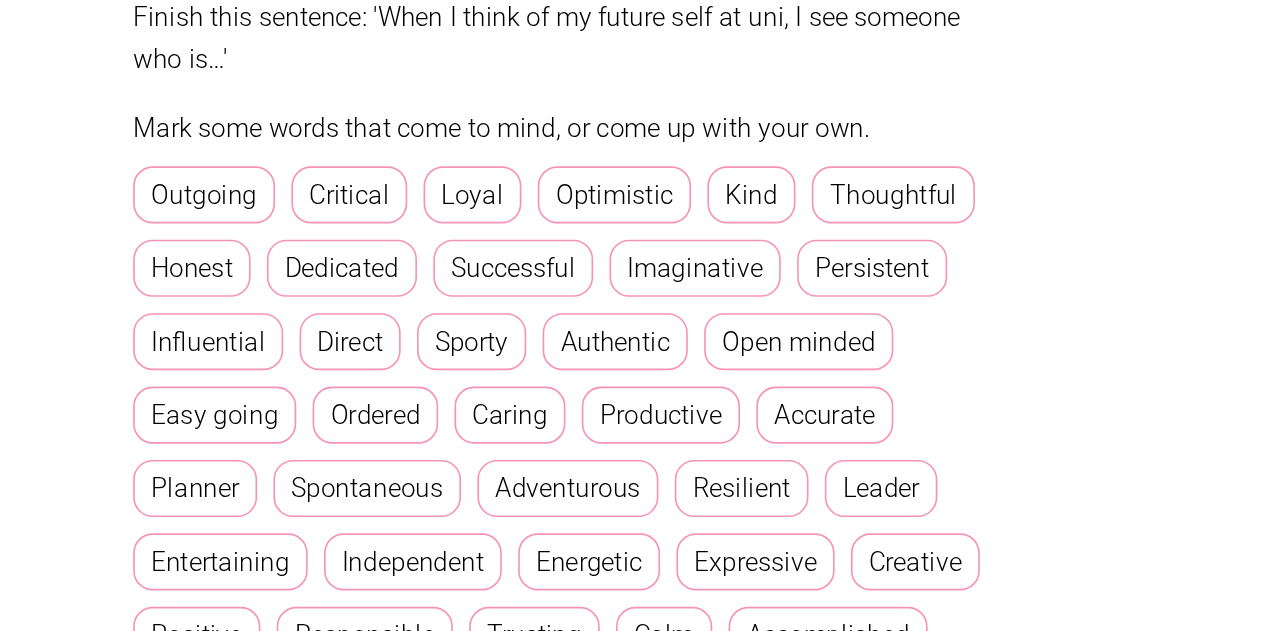click on "Optimistic" at bounding box center (555, 205) 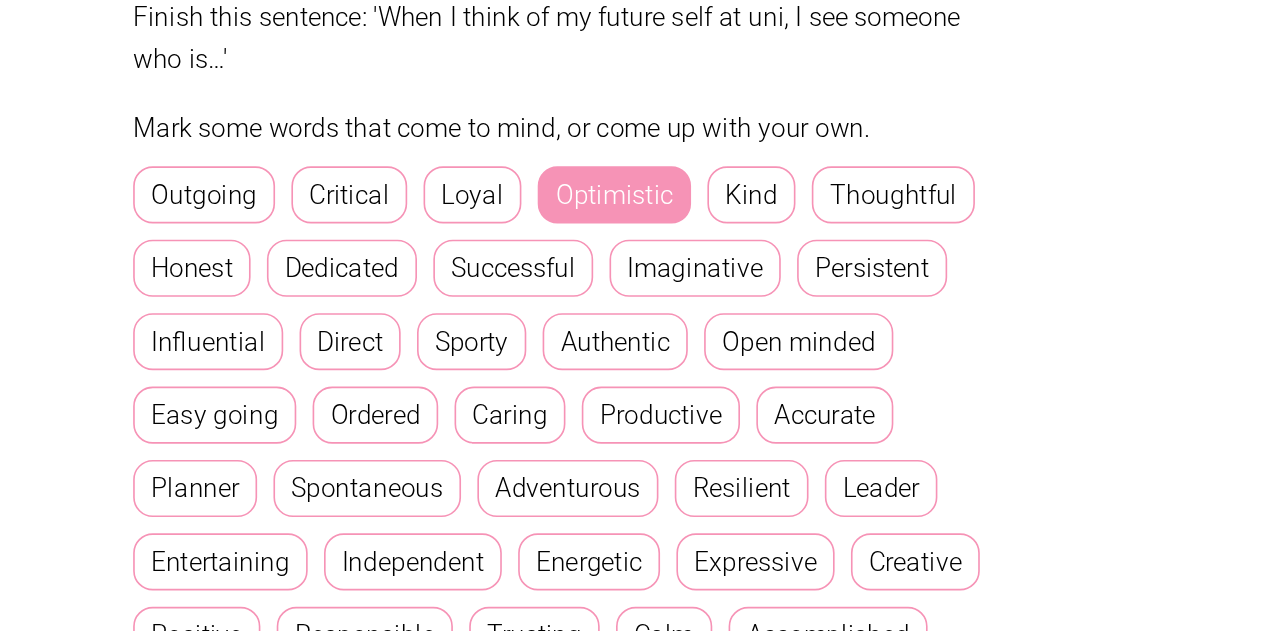 click on "Critical" at bounding box center (392, 205) 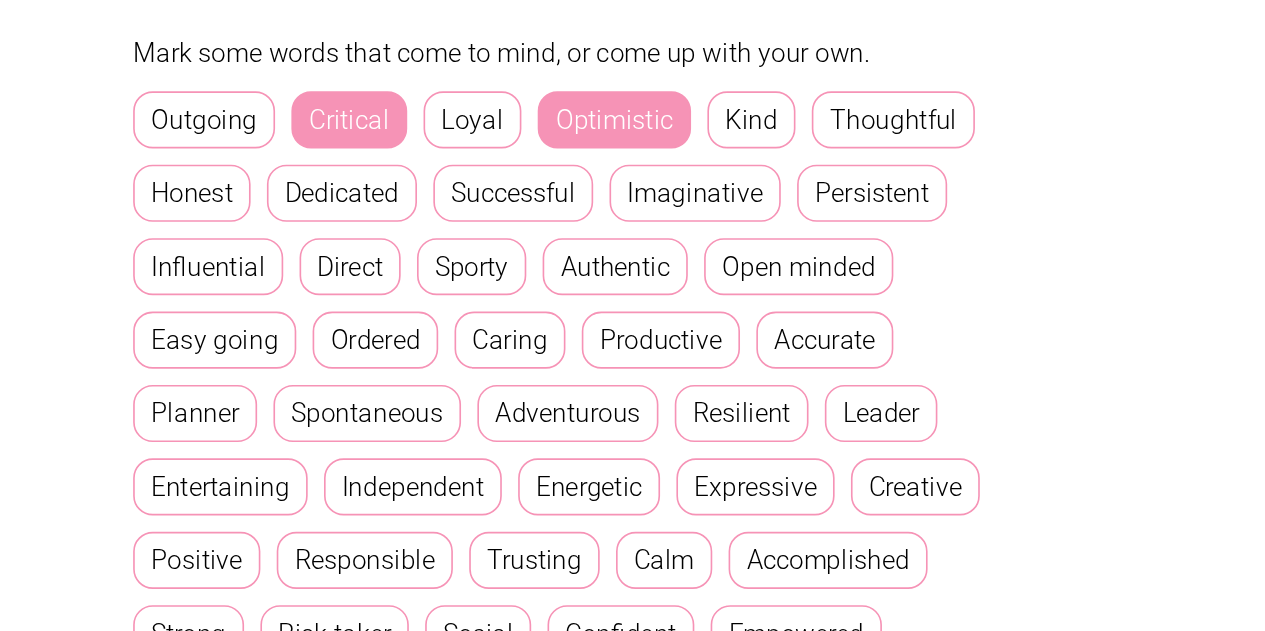 scroll, scrollTop: 506, scrollLeft: 0, axis: vertical 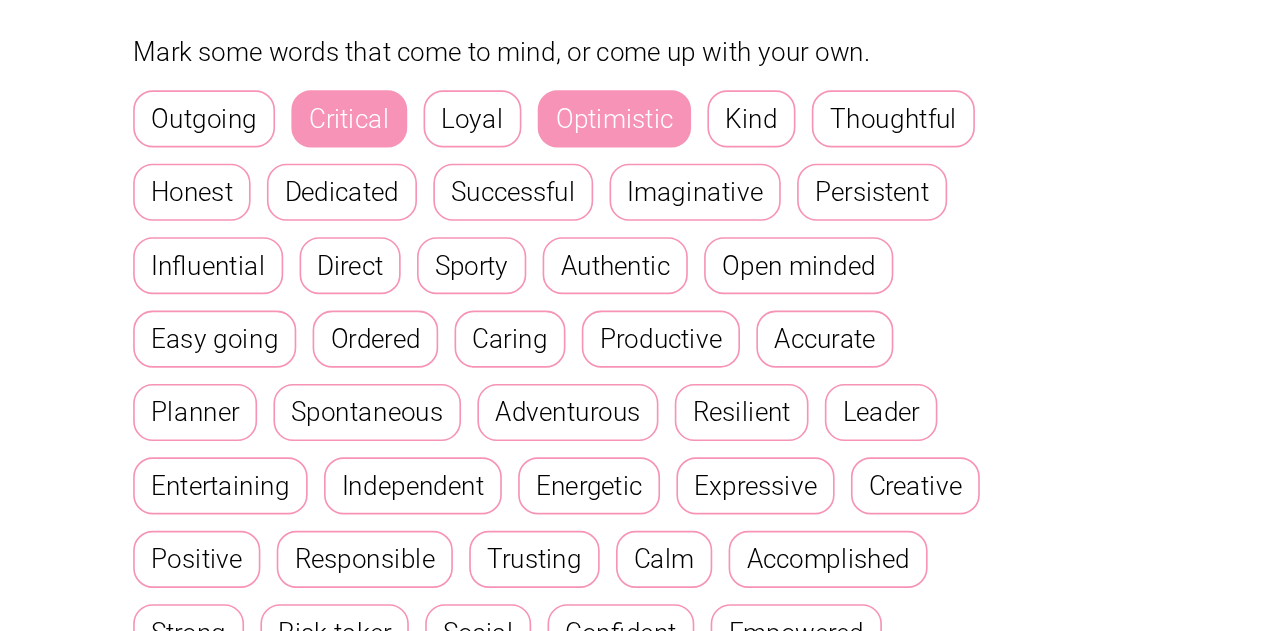 click on "Independent" at bounding box center (431, 378) 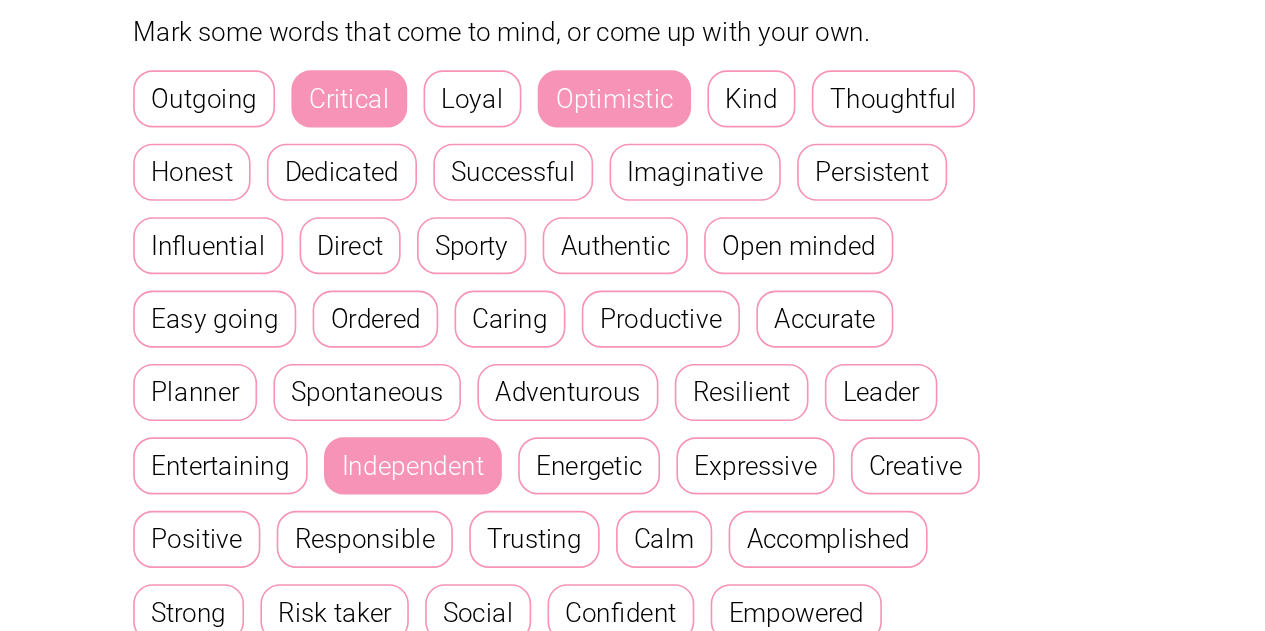 scroll, scrollTop: 505, scrollLeft: 0, axis: vertical 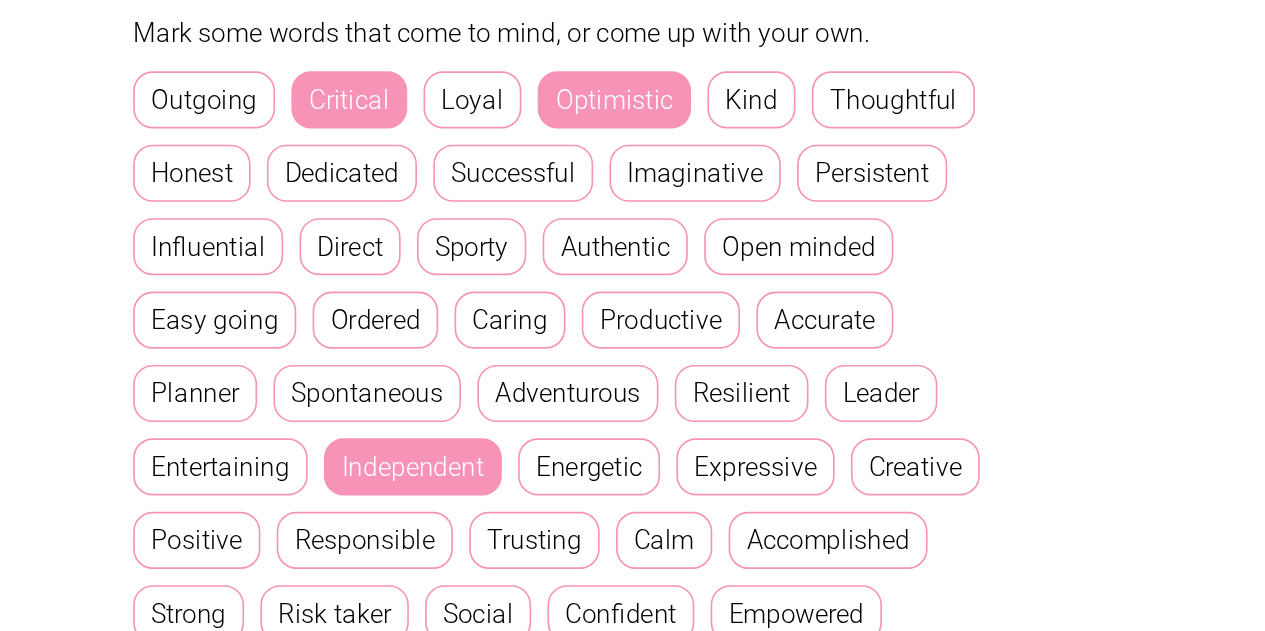 click on "Positive" at bounding box center (299, 424) 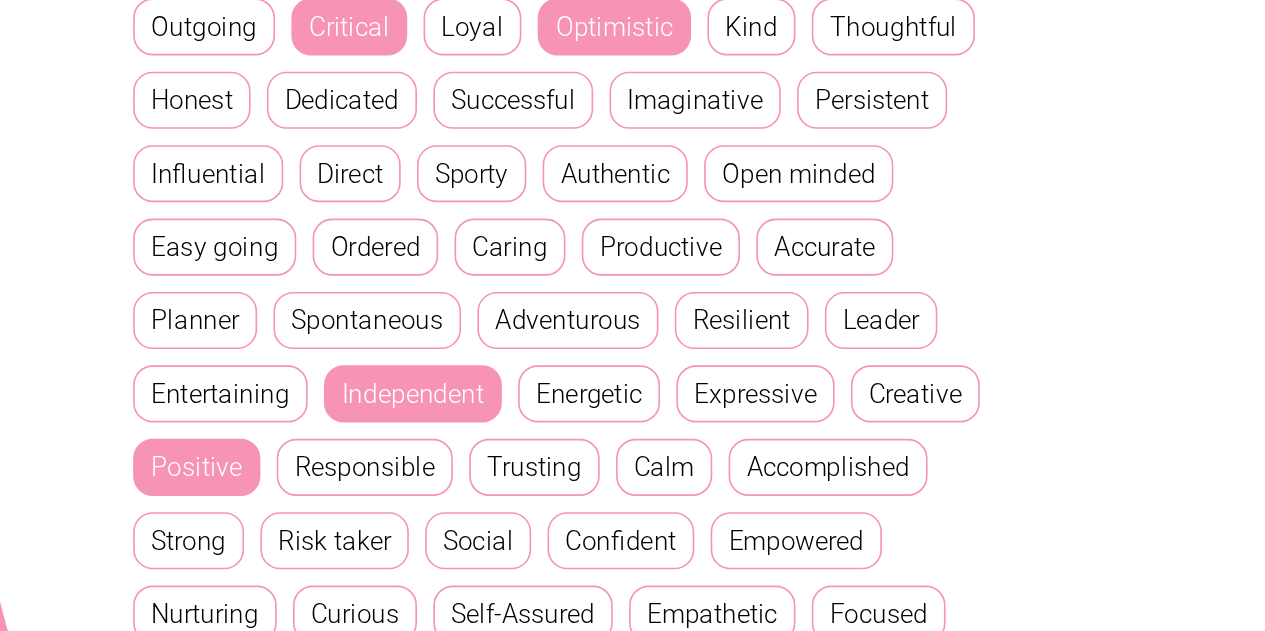 scroll, scrollTop: 506, scrollLeft: 0, axis: vertical 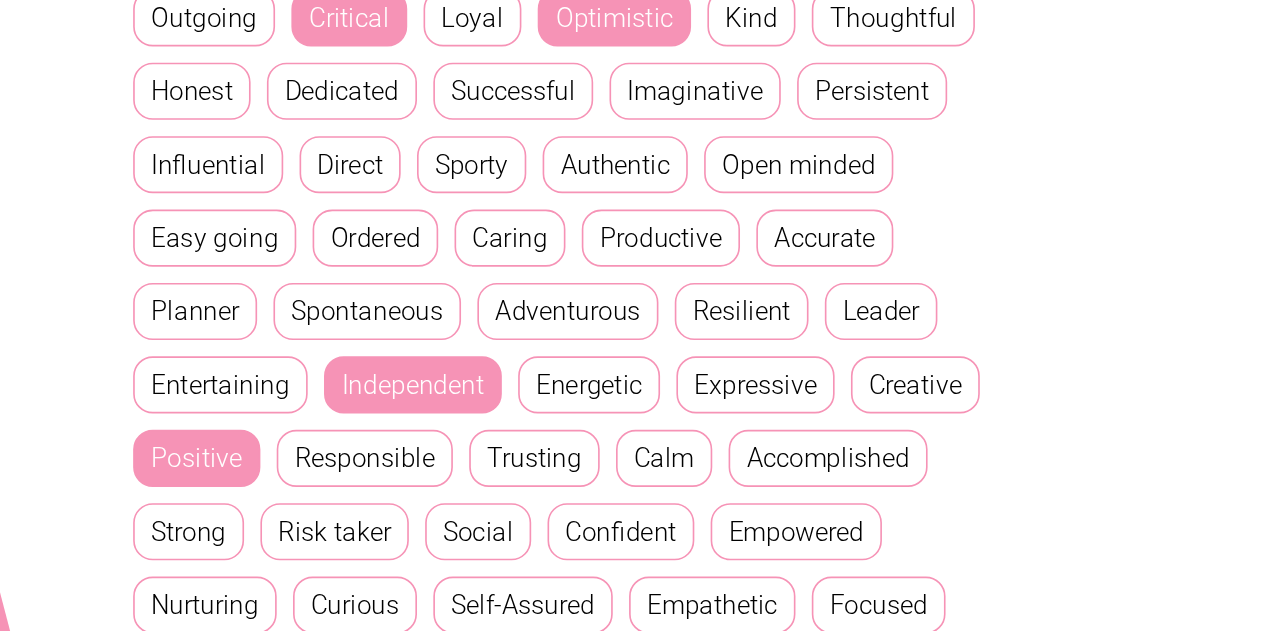 click on "Confident" at bounding box center (559, 468) 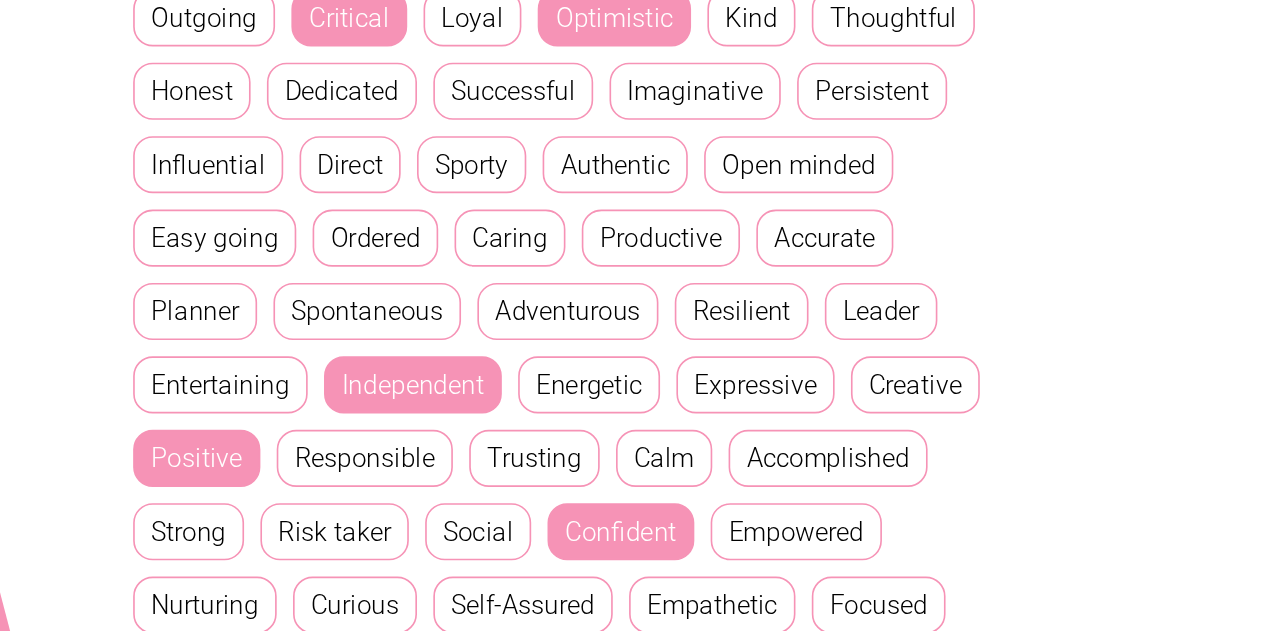 scroll, scrollTop: 506, scrollLeft: 0, axis: vertical 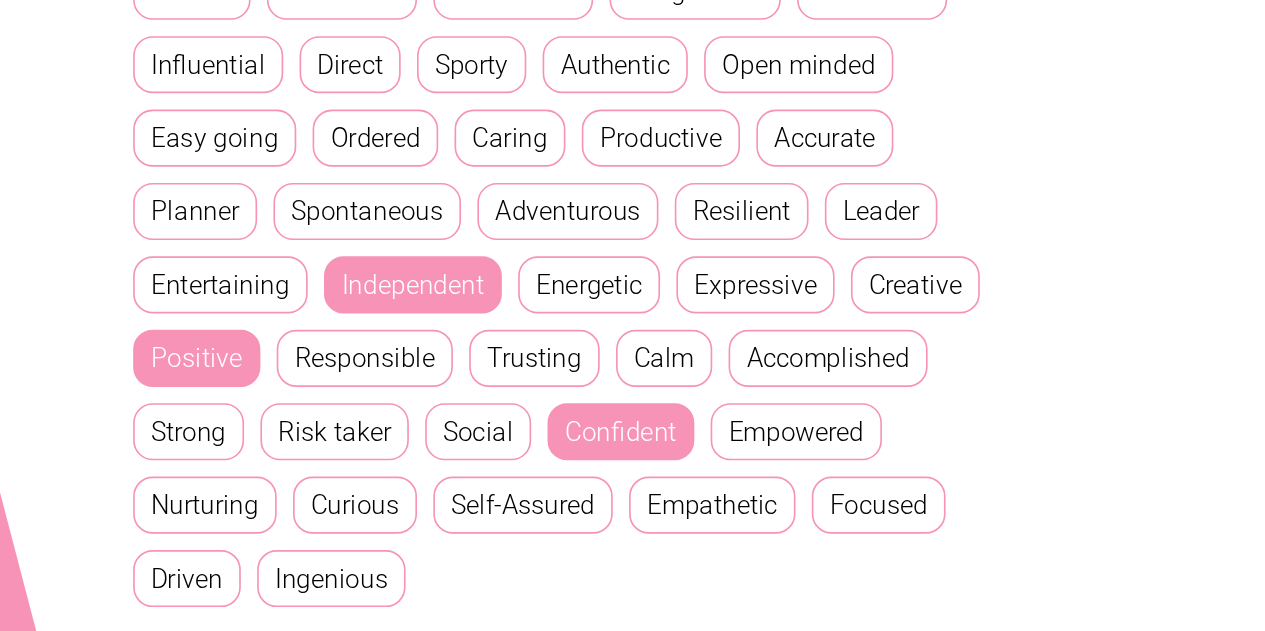 click on "Outgoing  Critical Loyal Optimistic Kind Thoughtful Honest Dedicated Successful Imaginative Persistent Influential Direct Sporty Authentic Open minded Easy going Ordered Caring Productive Accurate Planner Spontaneous Adventurous  Resilient  Leader Entertaining Independent  Energetic Expressive Creative Positive Responsible Trusting Calm Accomplished Strong Risk taker Social Confident Empowered Nurturing Curious Self-Assured Empathetic  Focused Driven Ingenious" at bounding box center (530, 351) 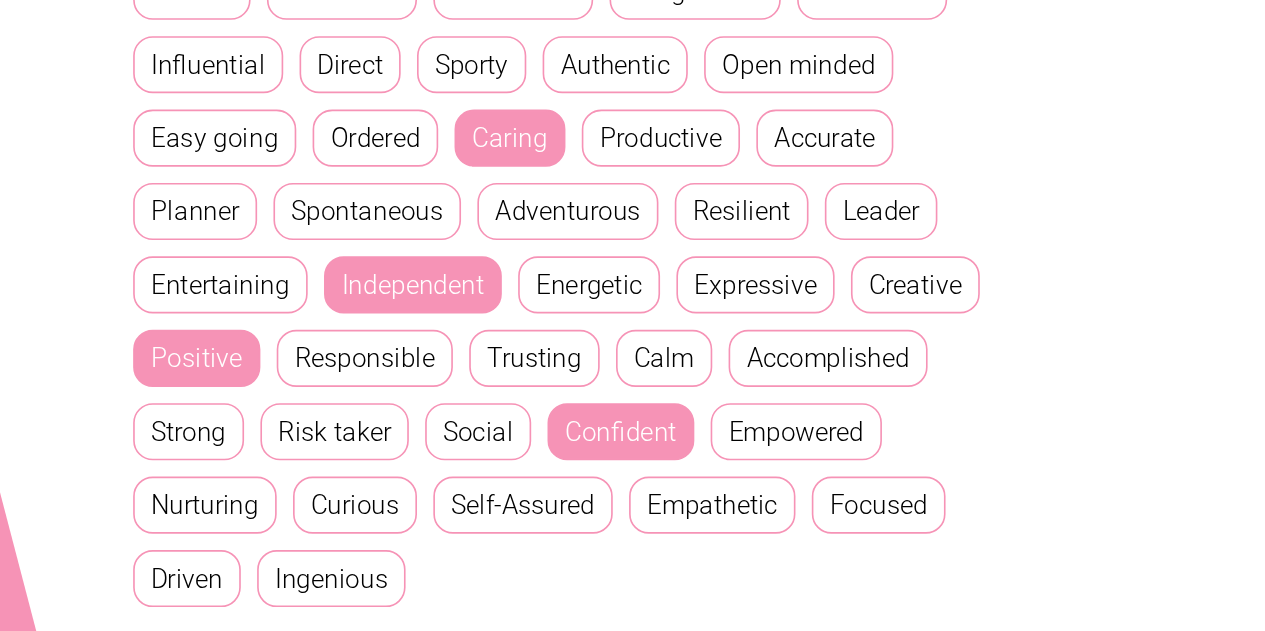 click on "Trusting" at bounding box center [506, 423] 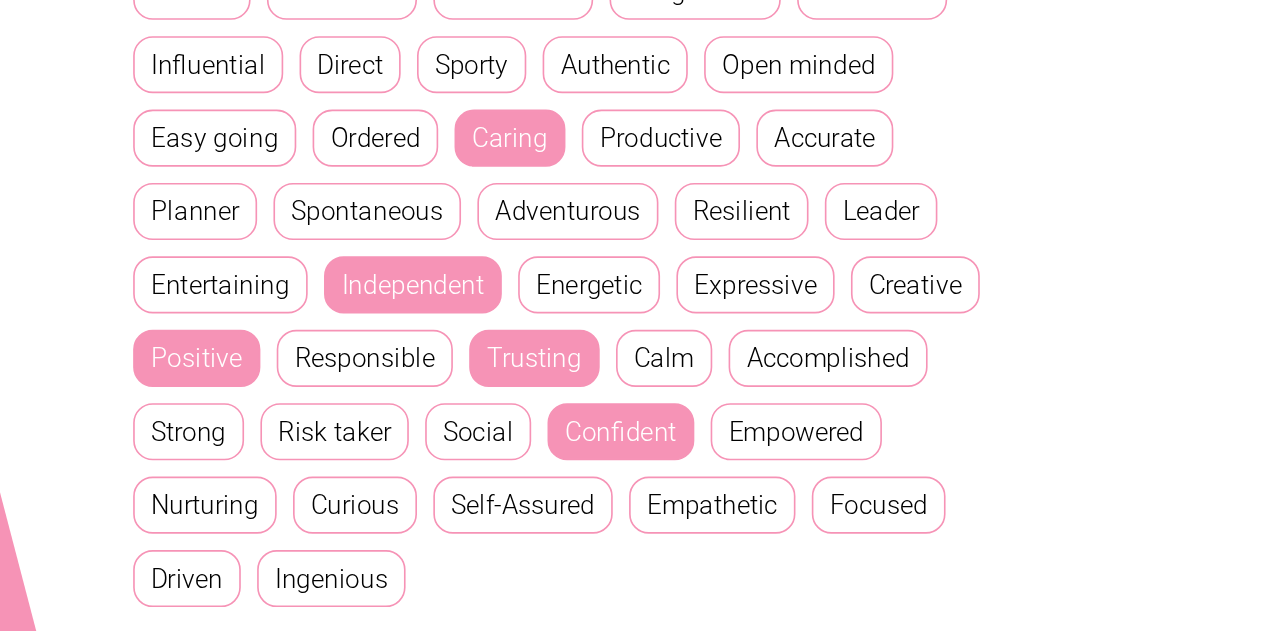 click on "Driven" at bounding box center [293, 558] 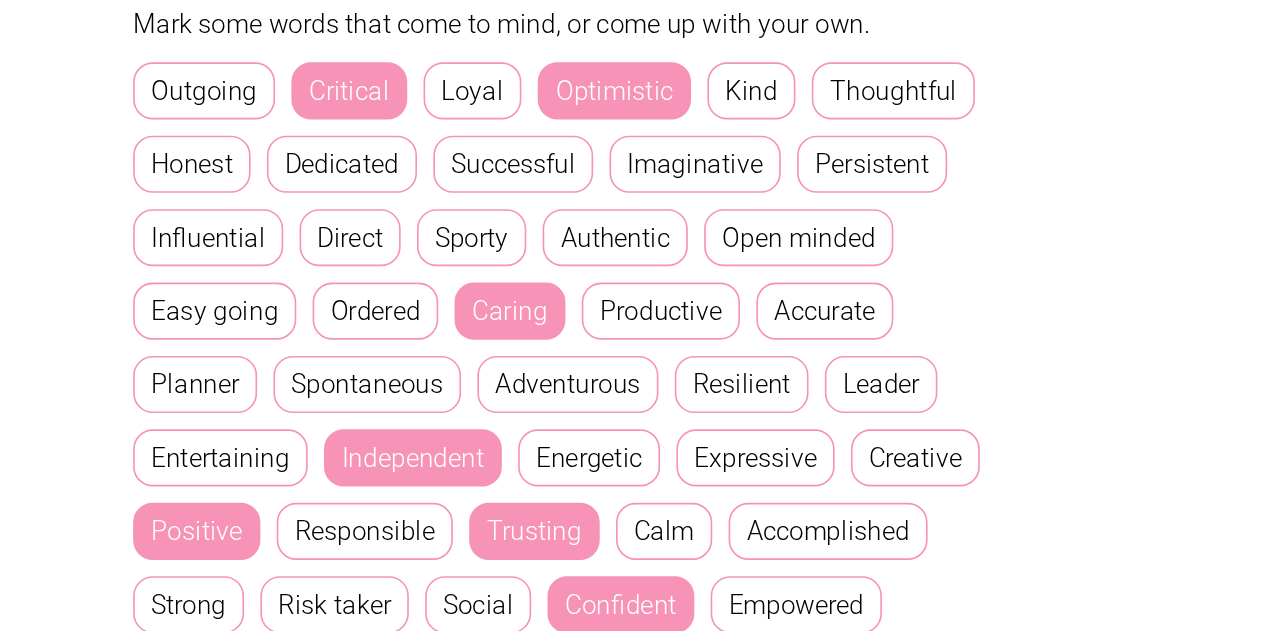 click on "Adventurous" at bounding box center (526, 333) 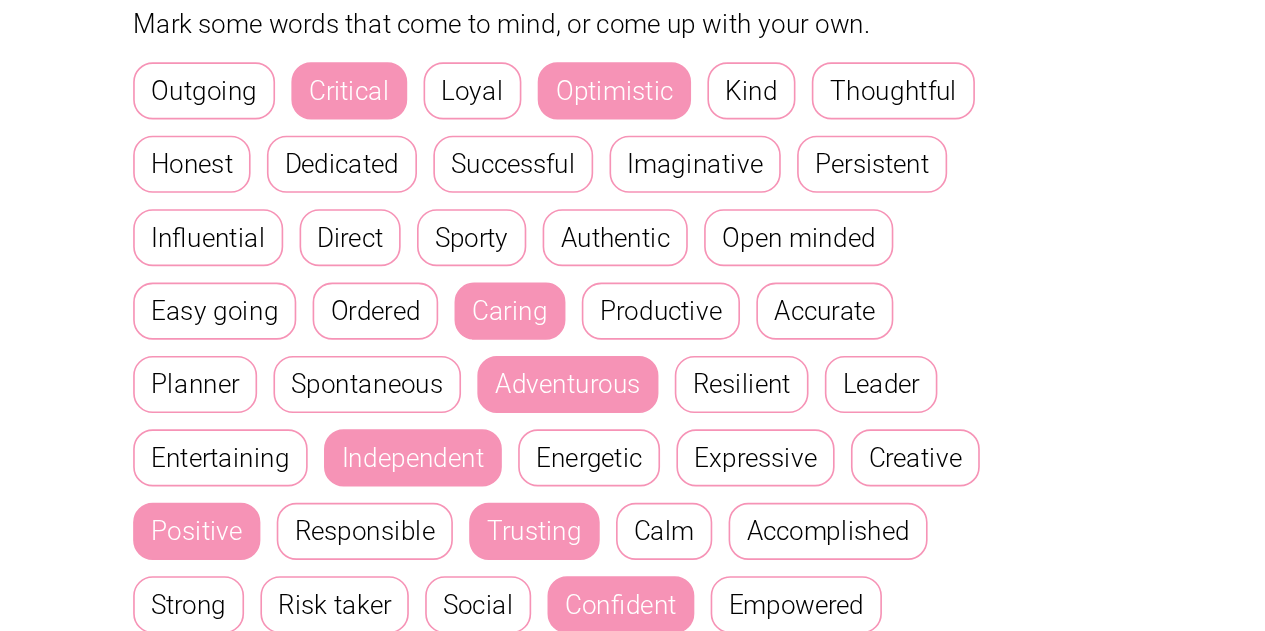 click on "Energetic" at bounding box center (539, 378) 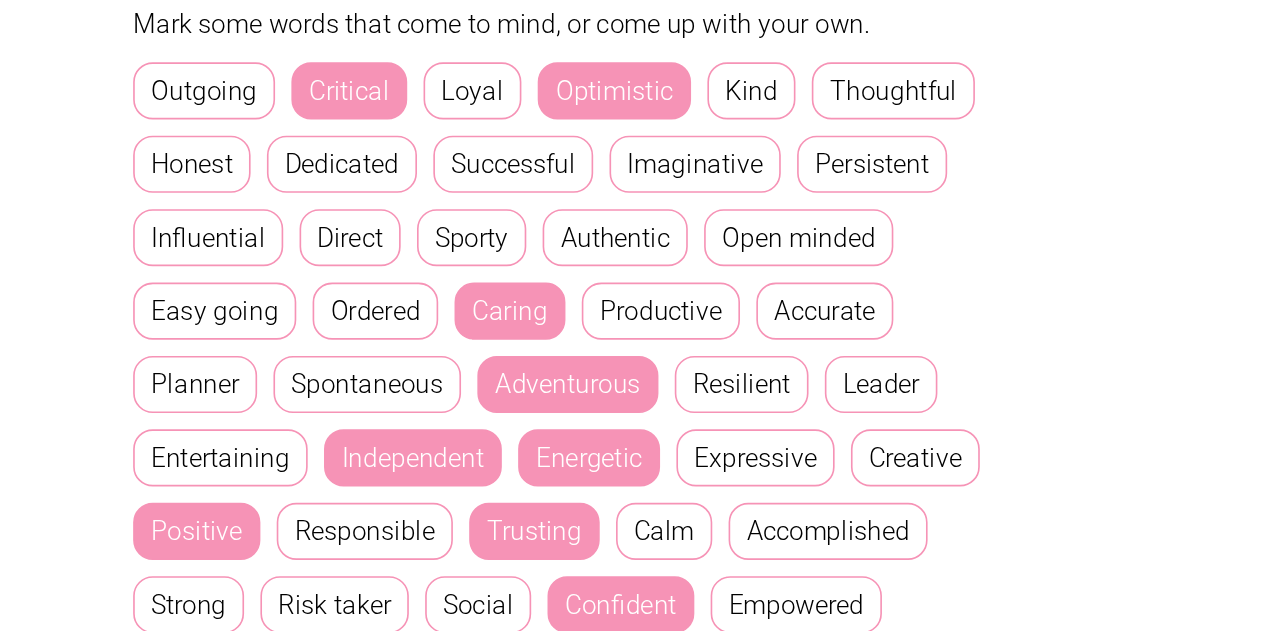 click on "Easy going" at bounding box center [310, 288] 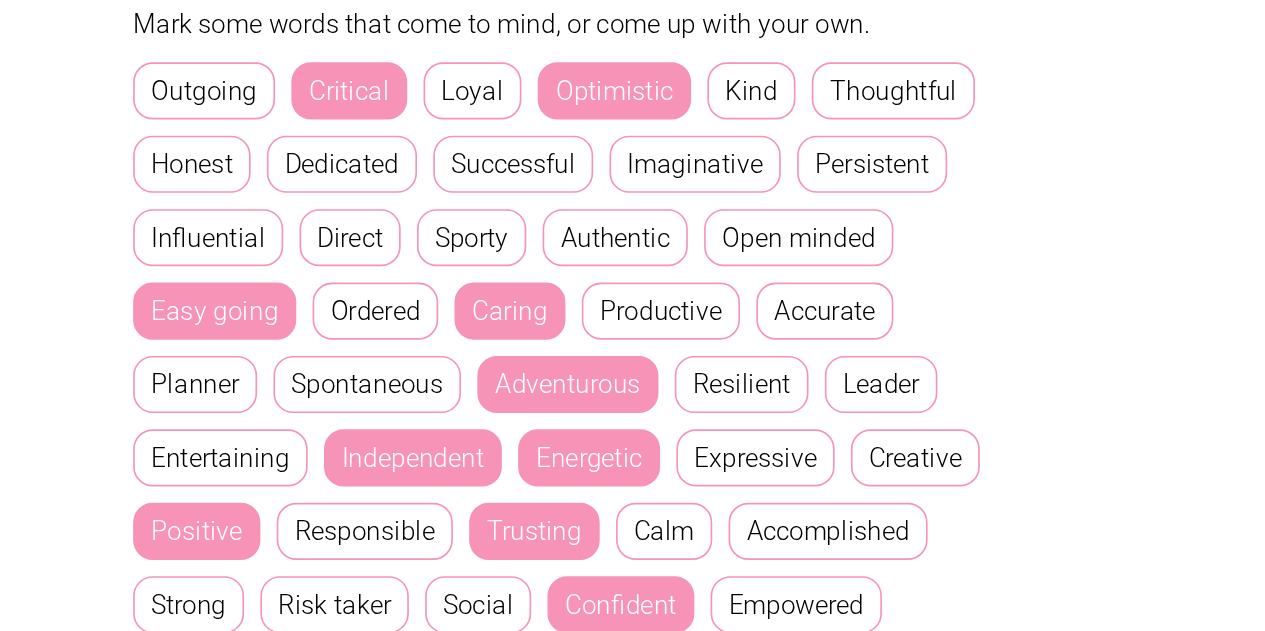 click on "Planner" at bounding box center (298, 333) 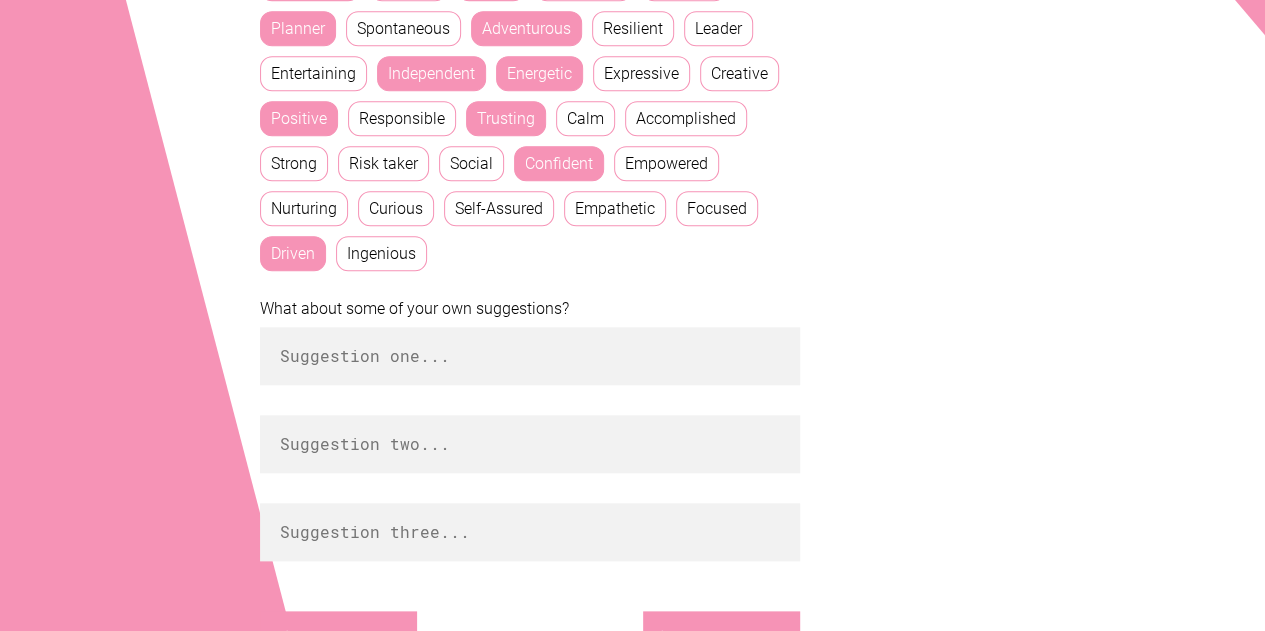 scroll, scrollTop: 807, scrollLeft: 0, axis: vertical 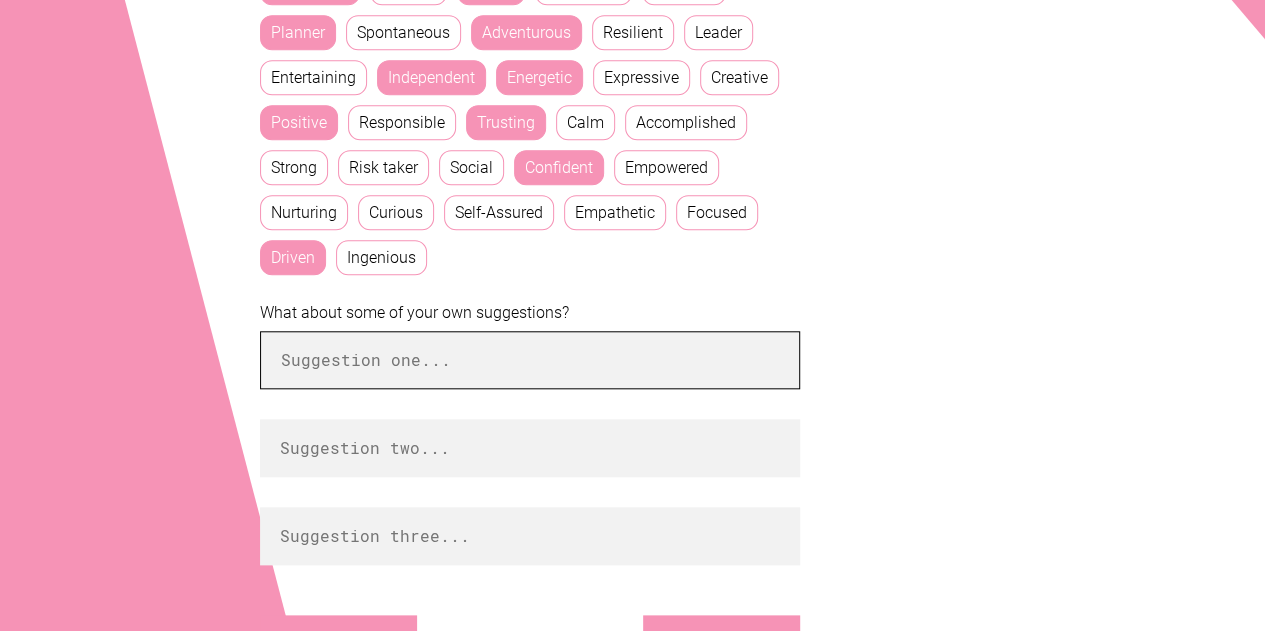 click at bounding box center (530, 360) 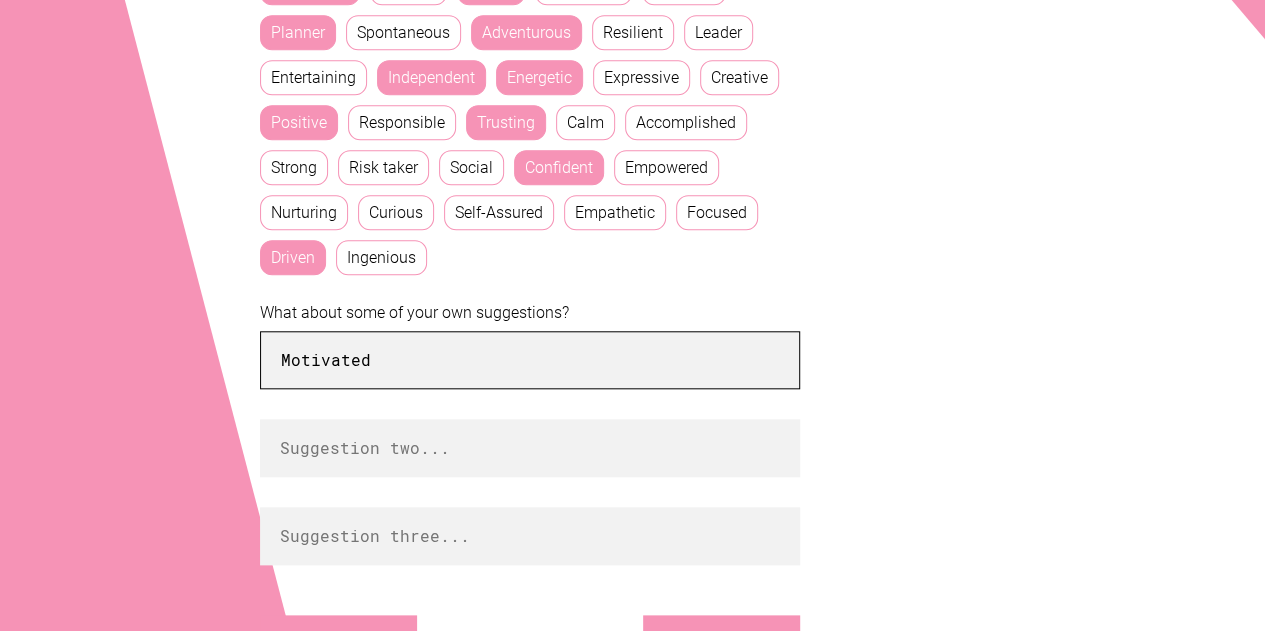 type on "Motivated" 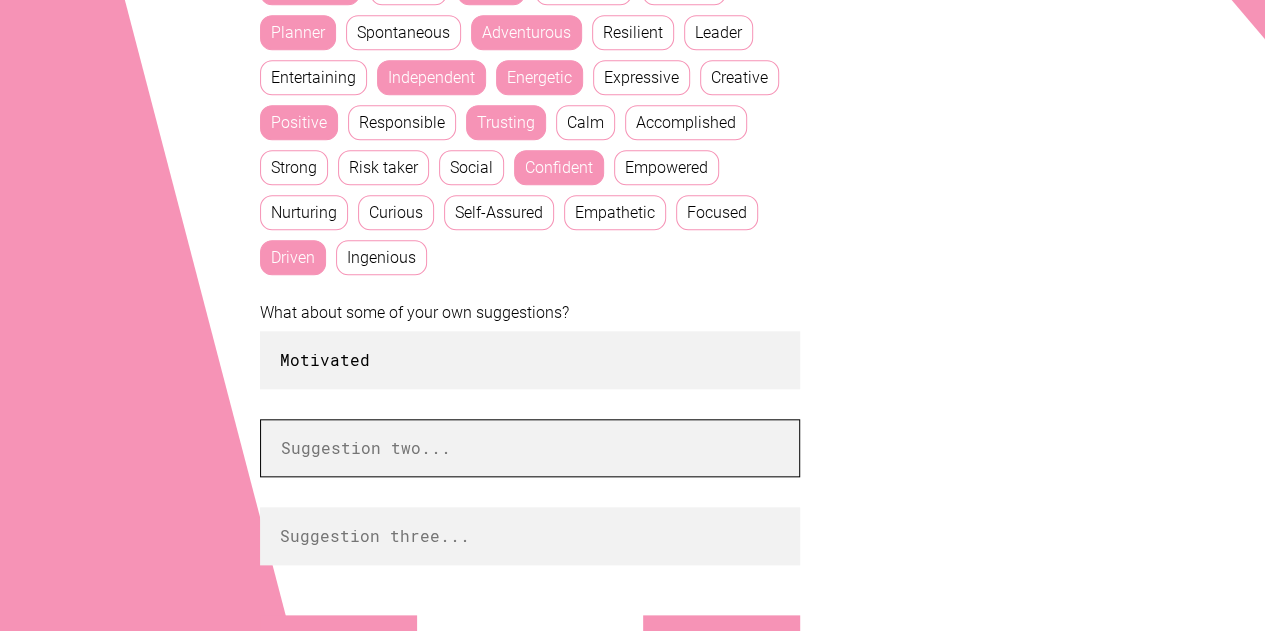 click at bounding box center [530, 448] 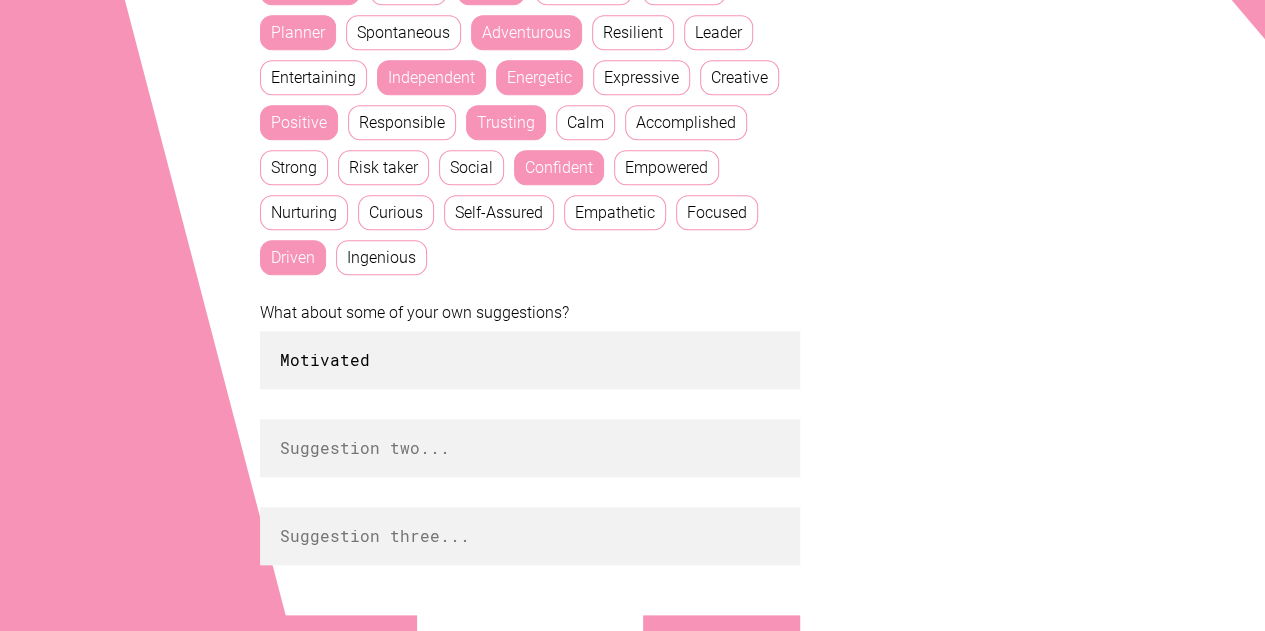 click on "Curious" at bounding box center (396, 212) 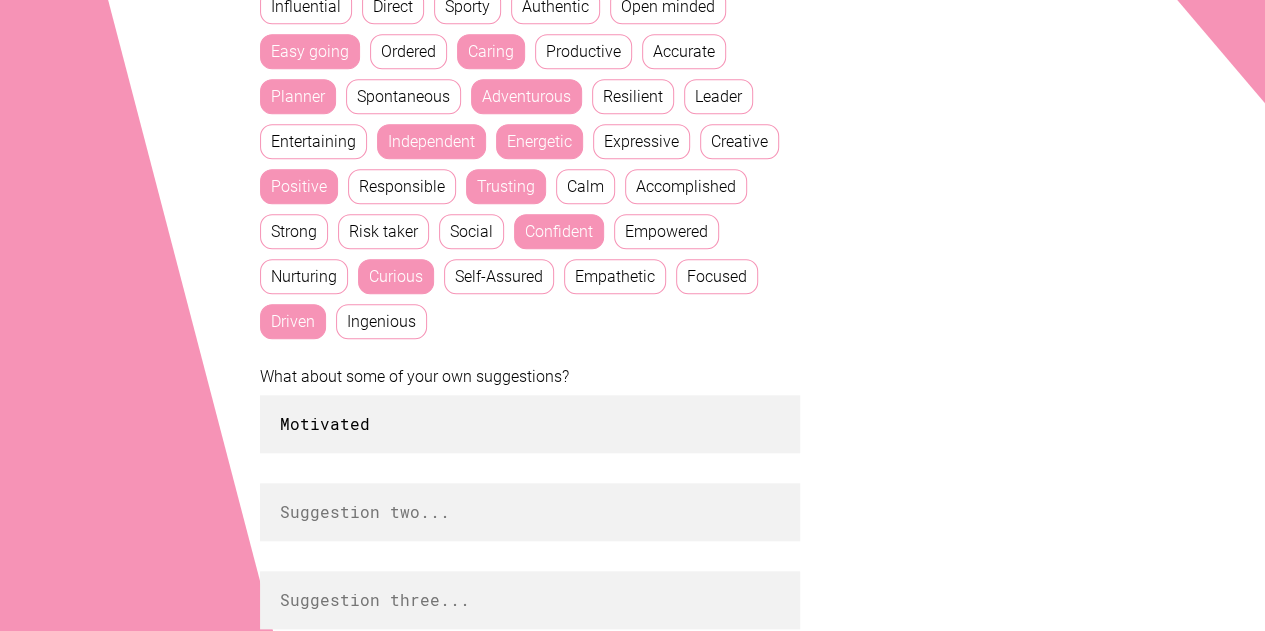 scroll, scrollTop: 744, scrollLeft: 0, axis: vertical 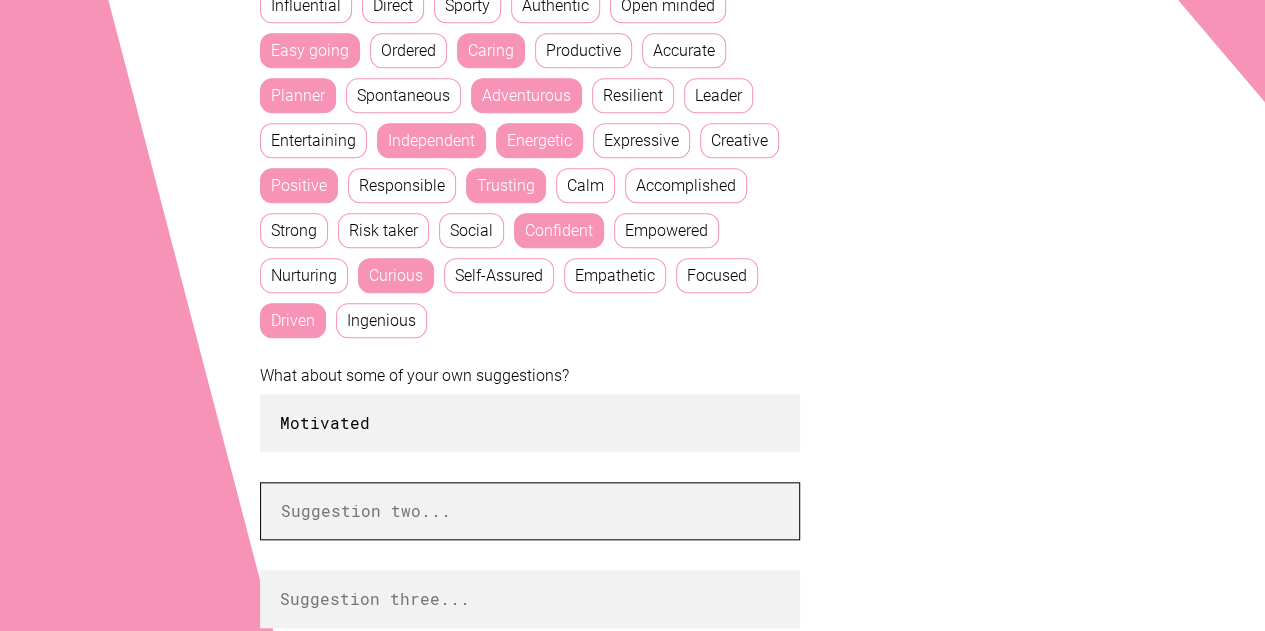 click at bounding box center (530, 511) 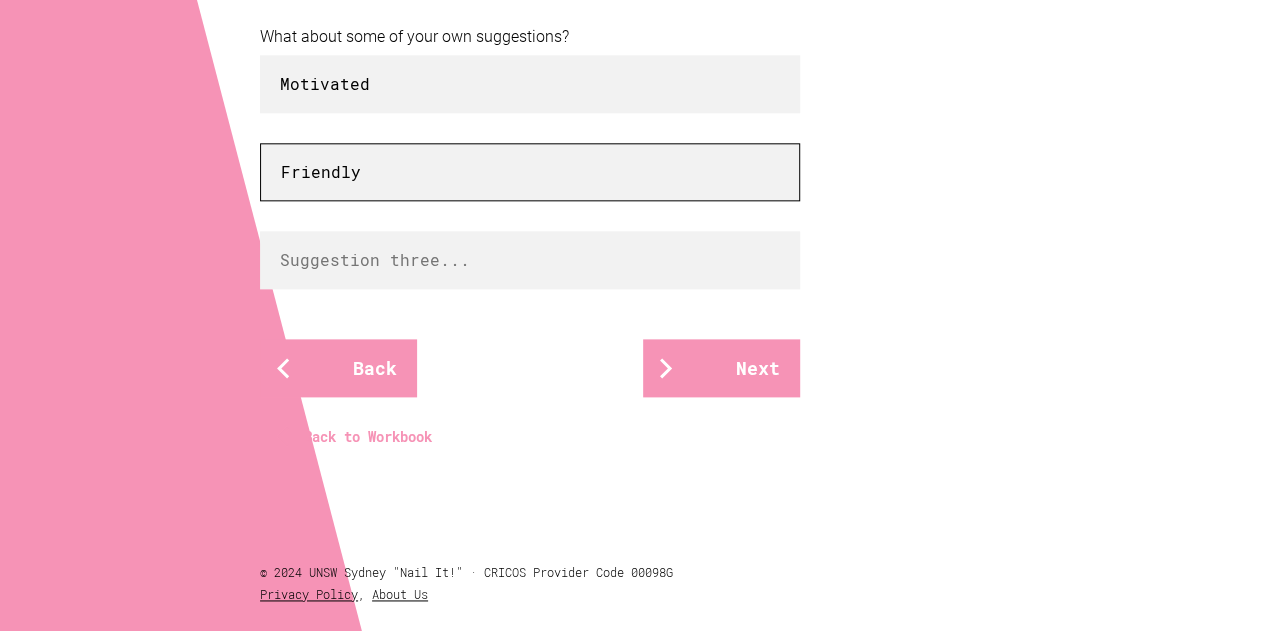 scroll, scrollTop: 1087, scrollLeft: 0, axis: vertical 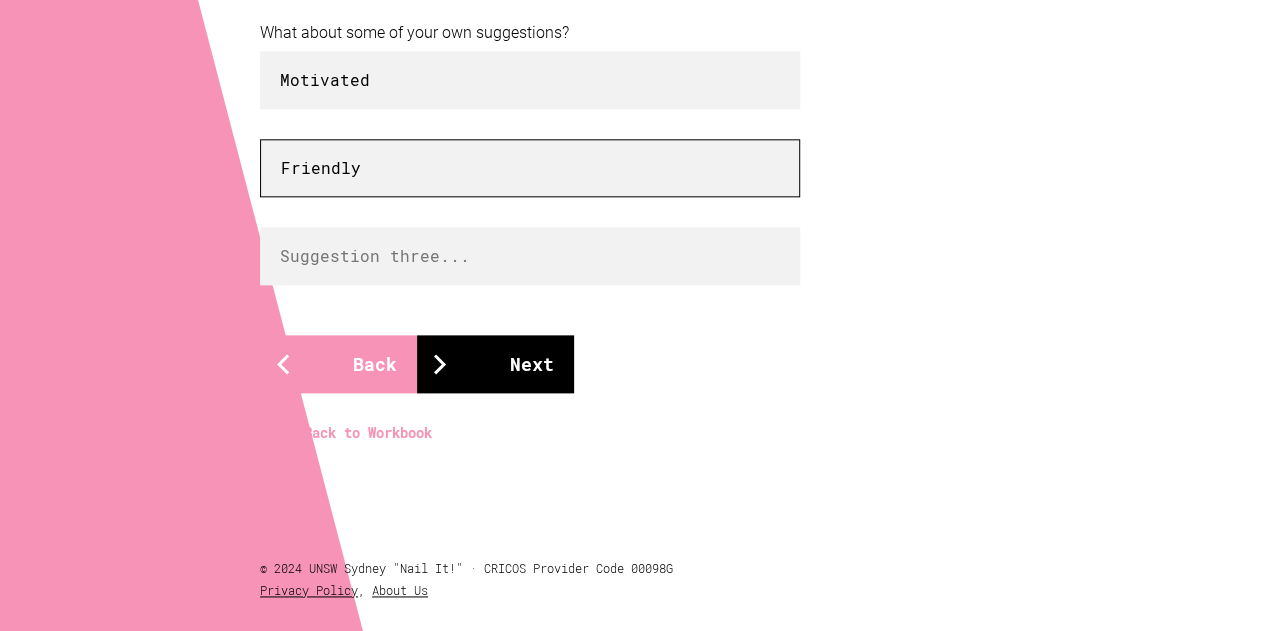 type on "Friendly" 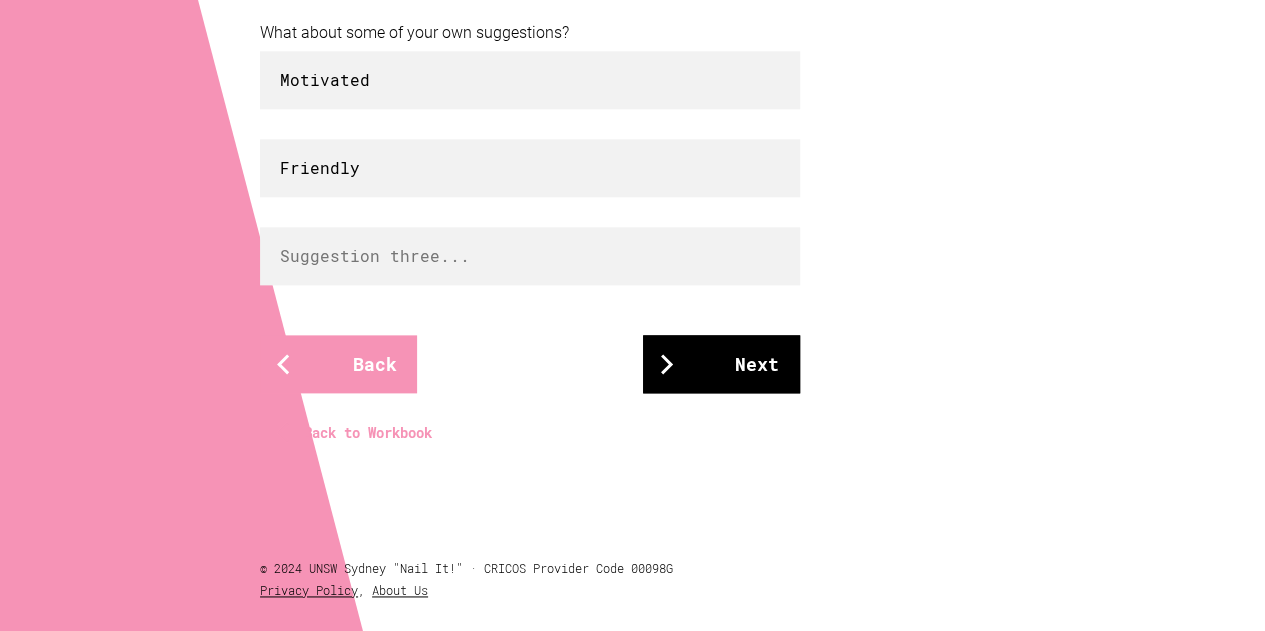 click on "Next" at bounding box center (721, 364) 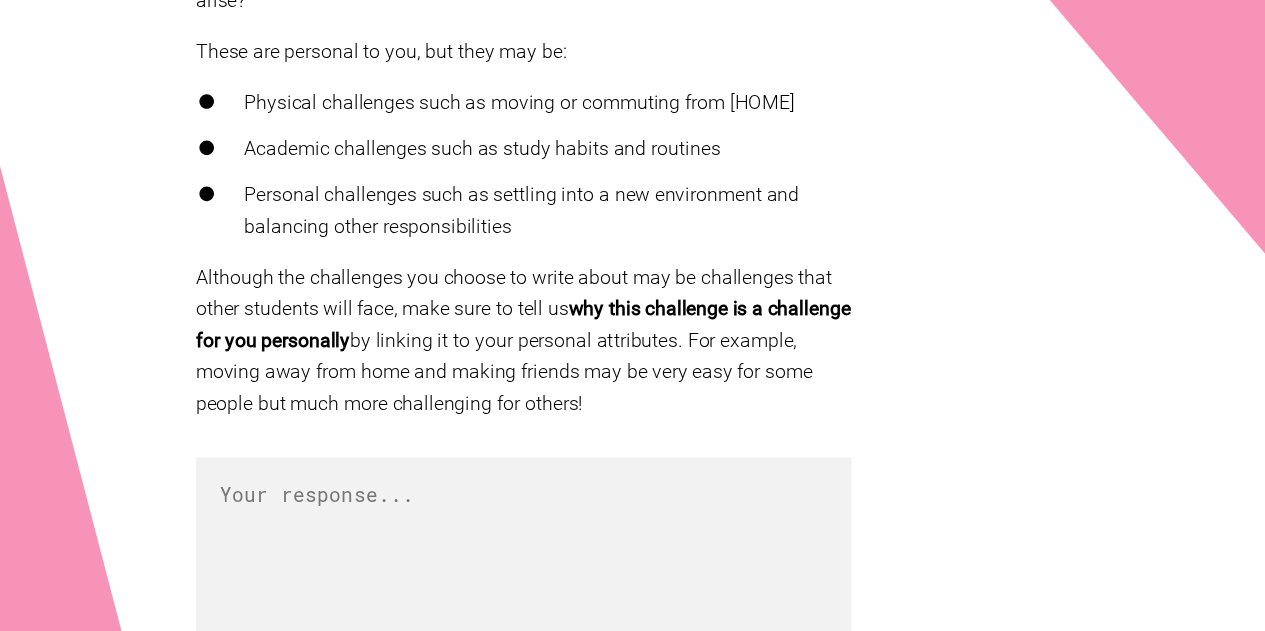 scroll, scrollTop: 468, scrollLeft: 0, axis: vertical 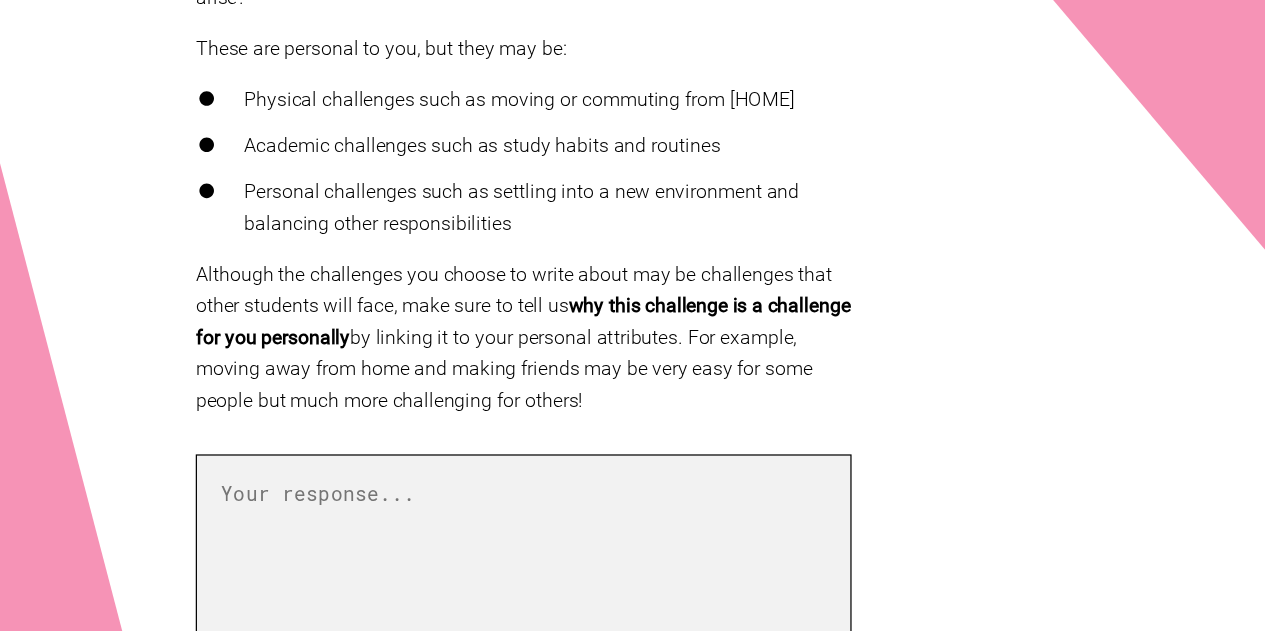 click at bounding box center [530, 579] 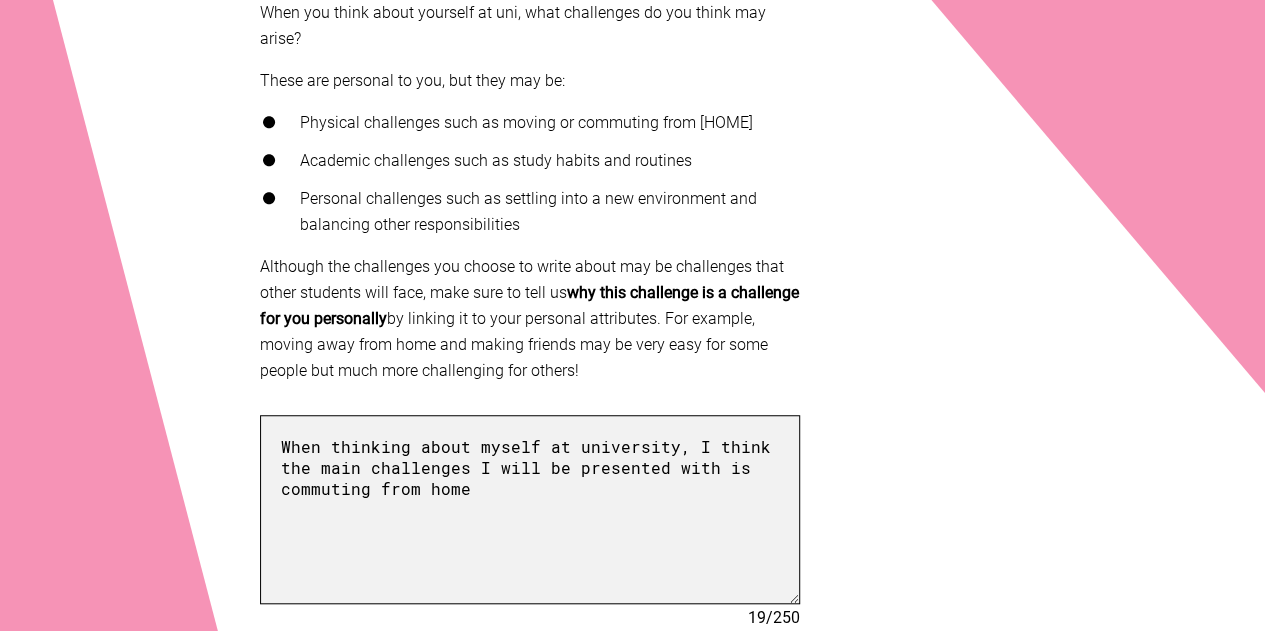 scroll, scrollTop: 547, scrollLeft: 0, axis: vertical 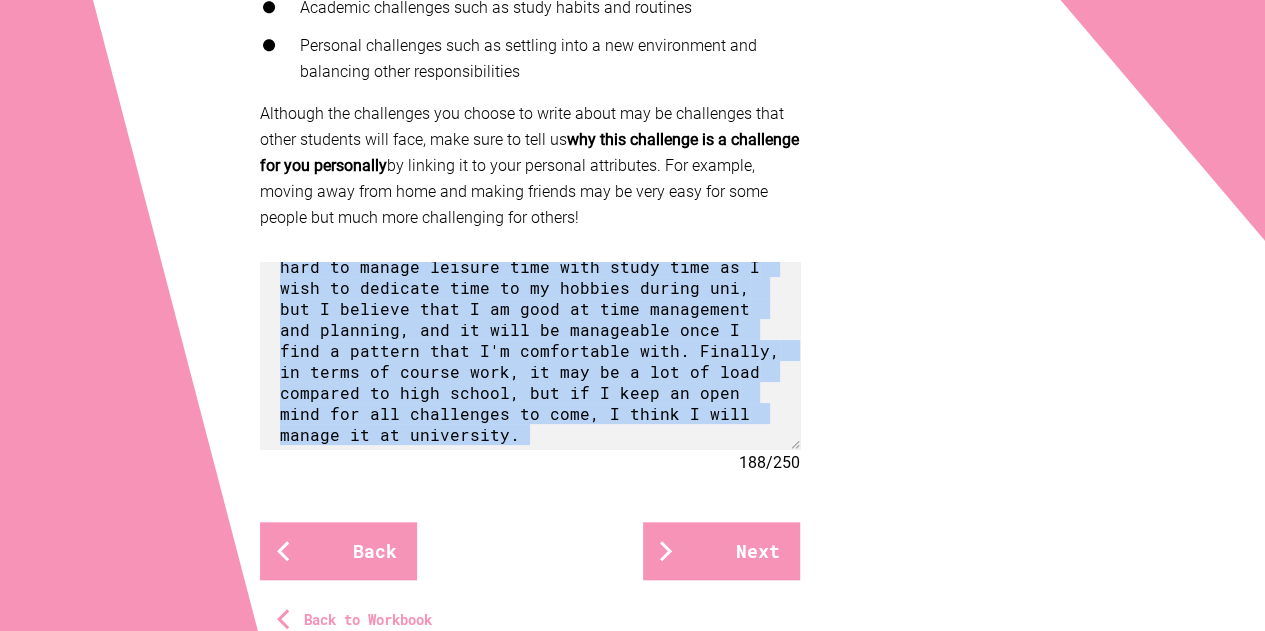 drag, startPoint x: 530, startPoint y: 455, endPoint x: 402, endPoint y: 275, distance: 220.871 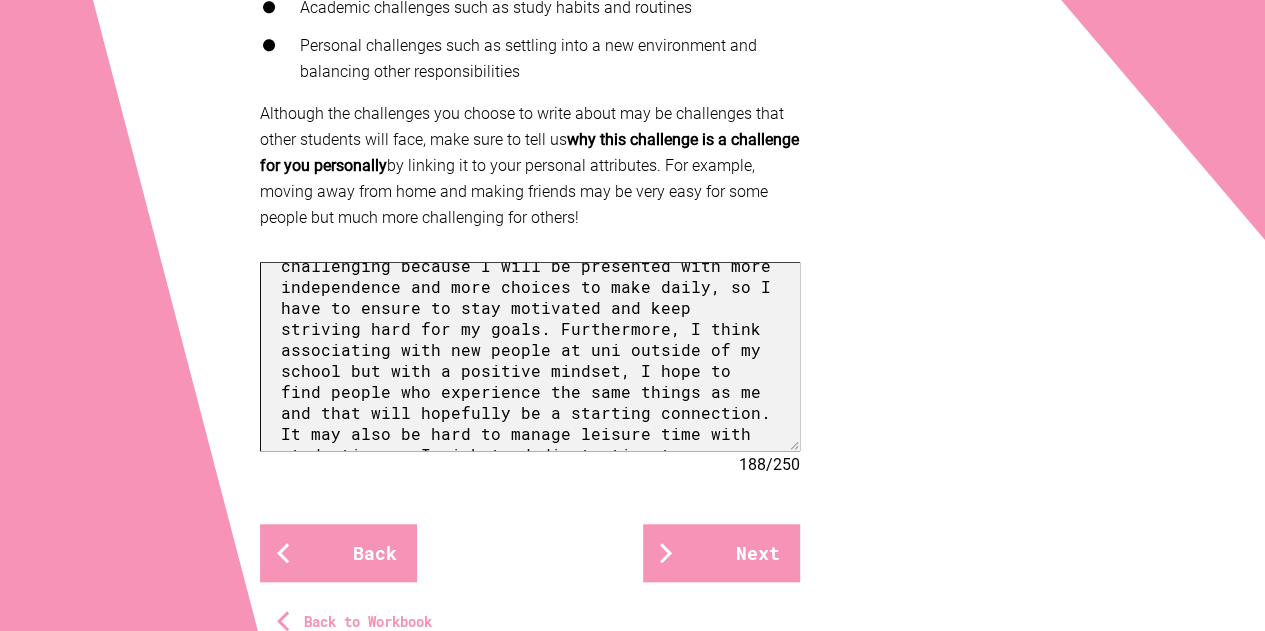 scroll, scrollTop: 0, scrollLeft: 0, axis: both 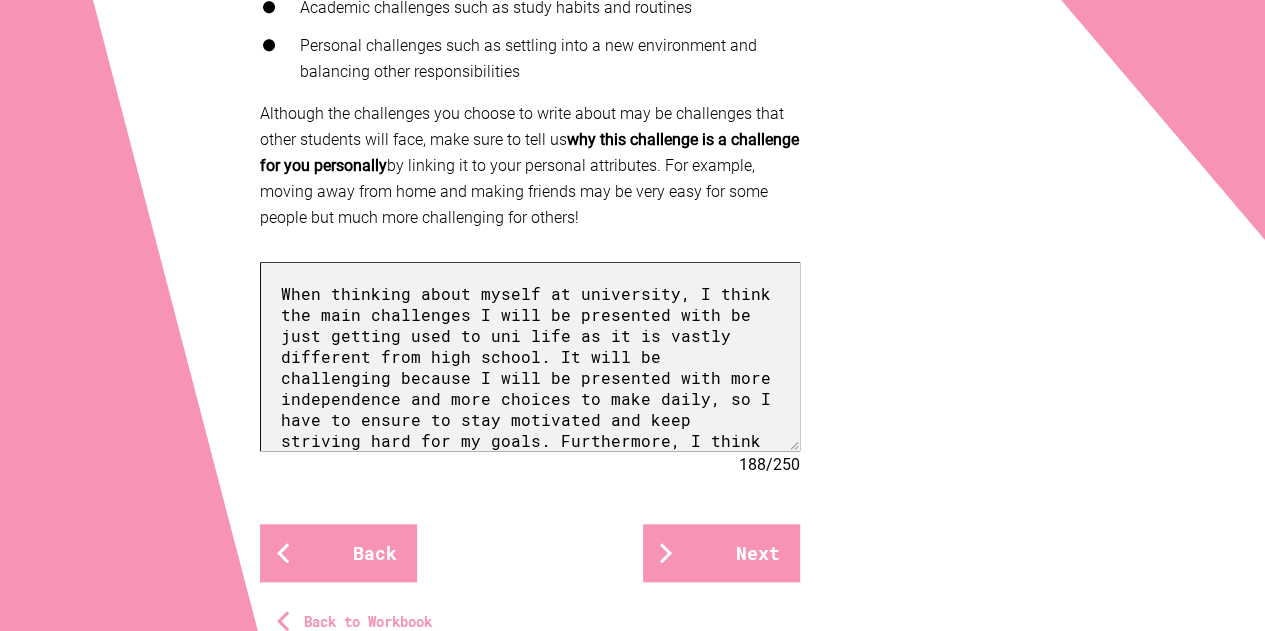 drag, startPoint x: 506, startPoint y: 445, endPoint x: 240, endPoint y: 181, distance: 374.76926 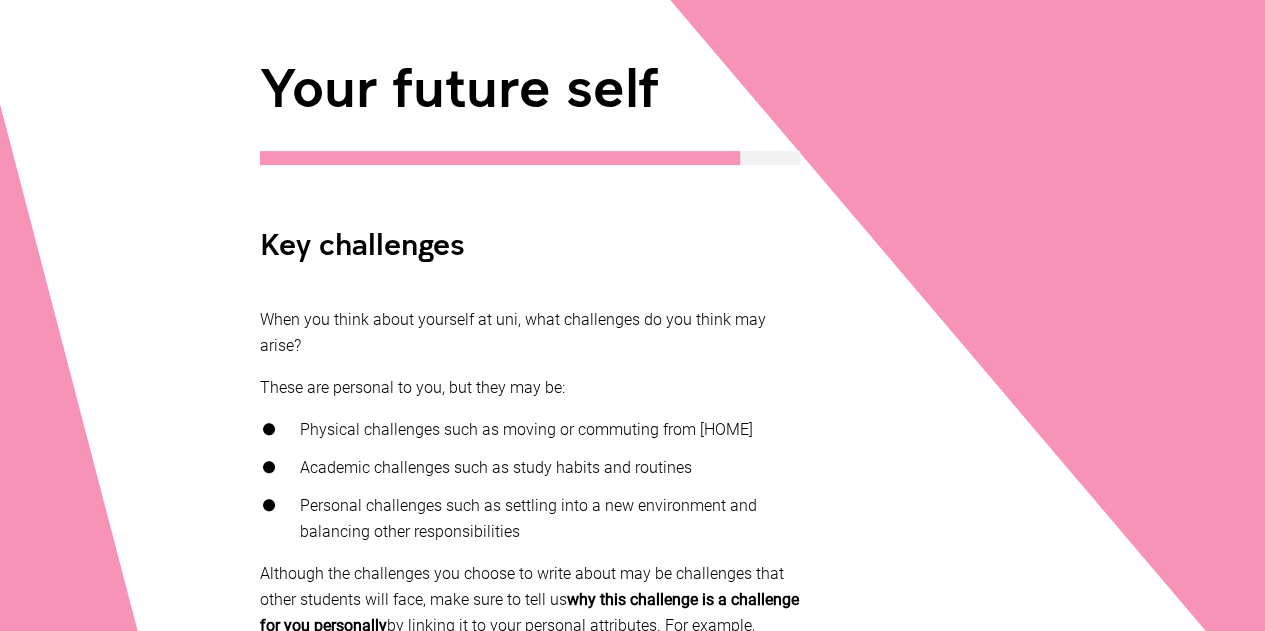 scroll, scrollTop: 234, scrollLeft: 0, axis: vertical 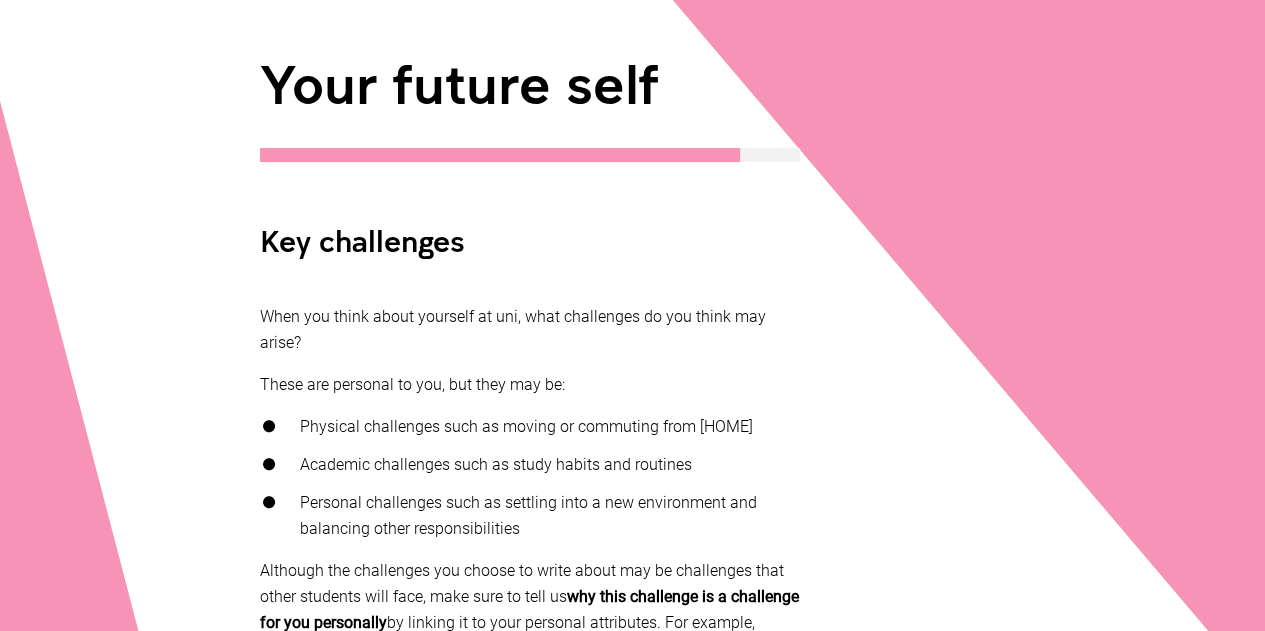 click on "When you think about yourself at uni, what challenges do you think may arise?" at bounding box center (530, 330) 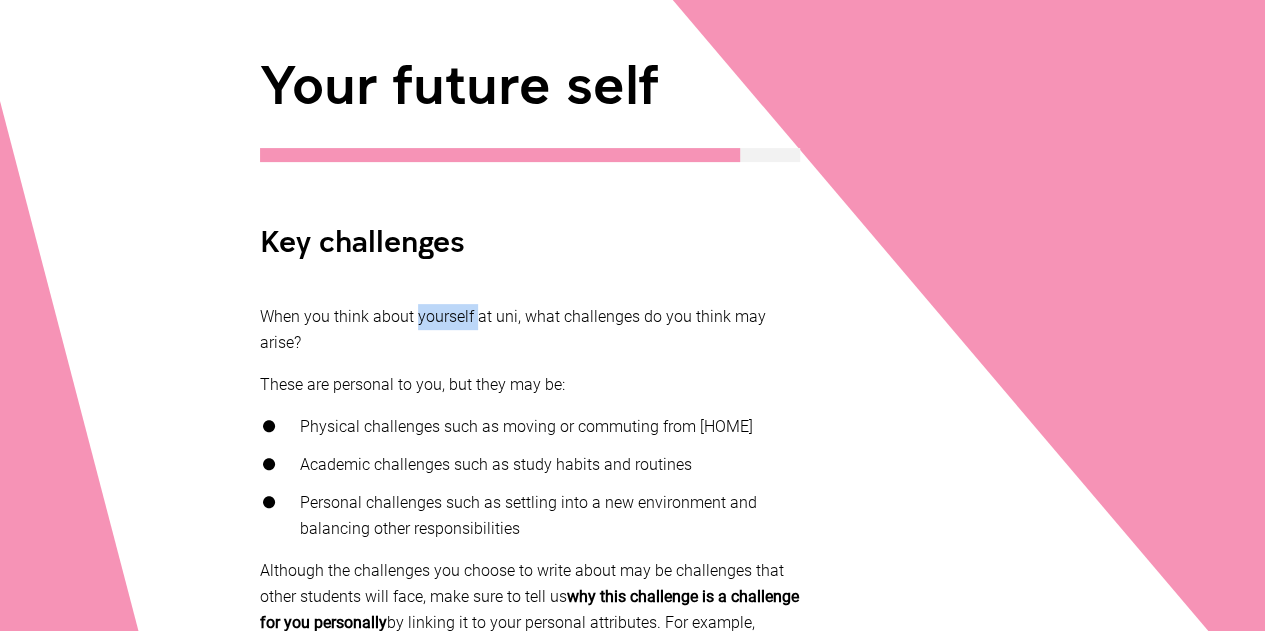 click on "When you think about yourself at uni, what challenges do you think may arise?" at bounding box center [530, 330] 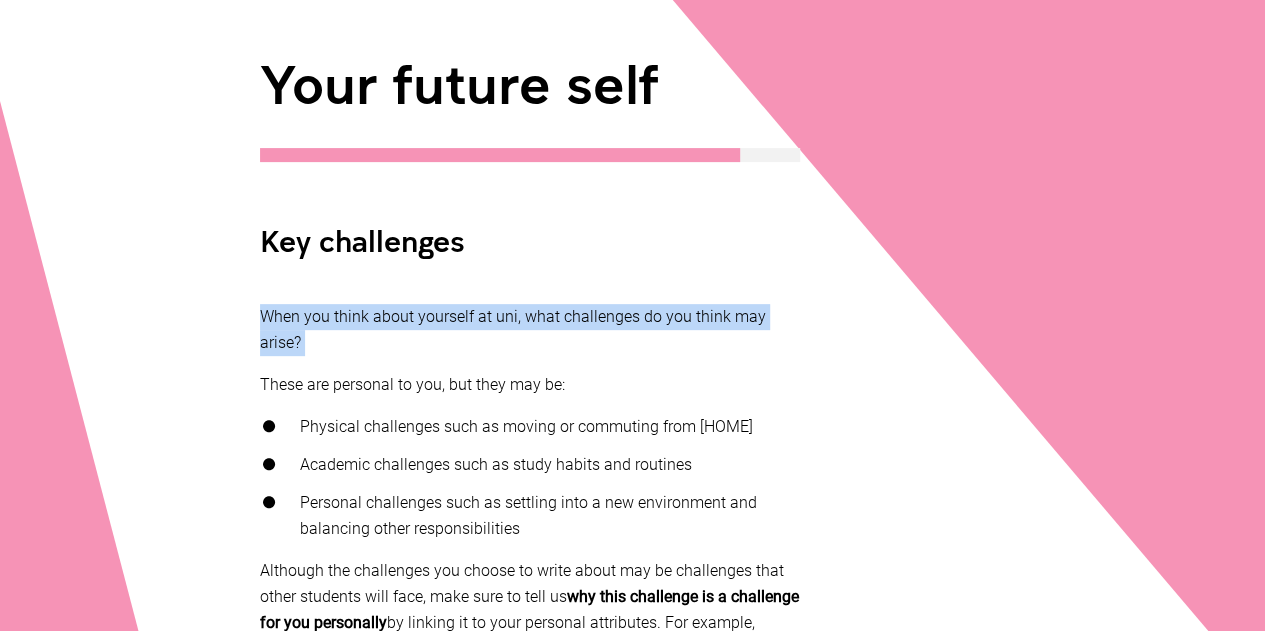 click on "When you think about yourself at uni, what challenges do you think may arise?" at bounding box center (530, 330) 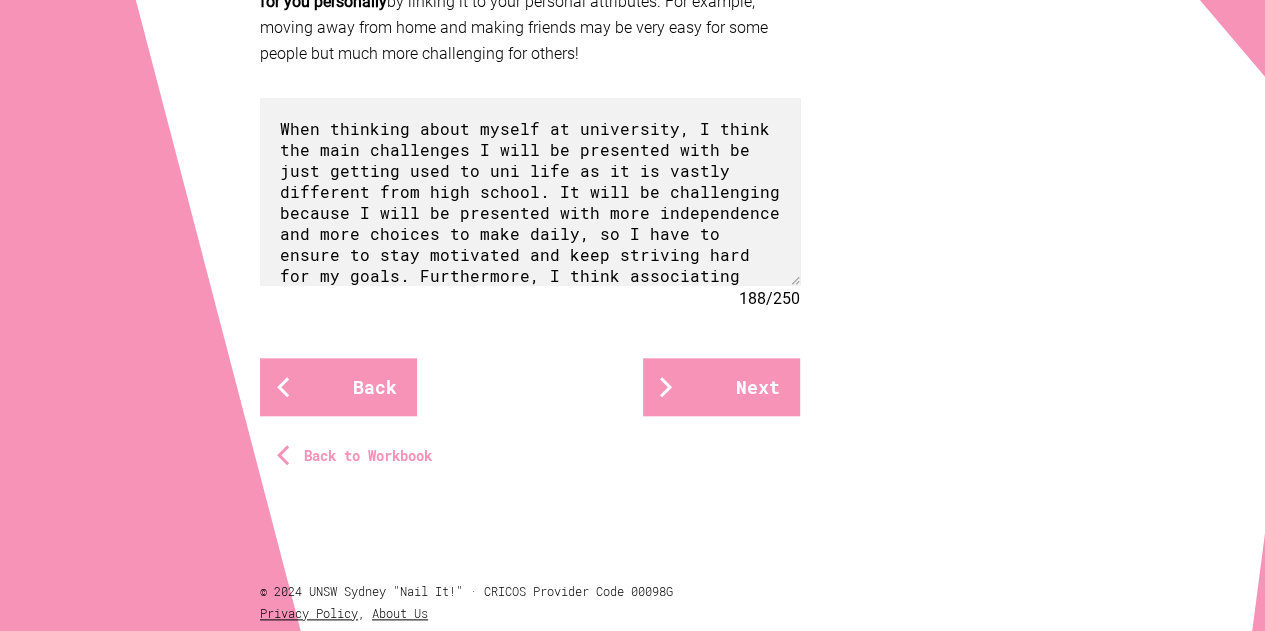 scroll, scrollTop: 856, scrollLeft: 0, axis: vertical 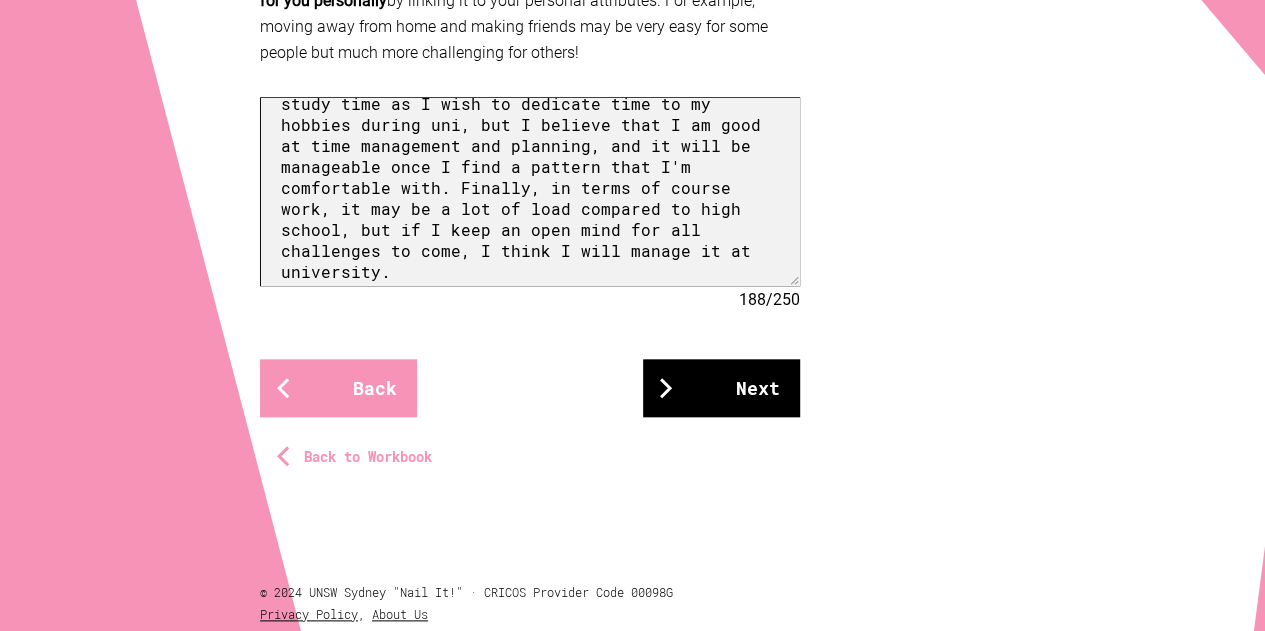 drag, startPoint x: 280, startPoint y: 128, endPoint x: 703, endPoint y: 377, distance: 490.84622 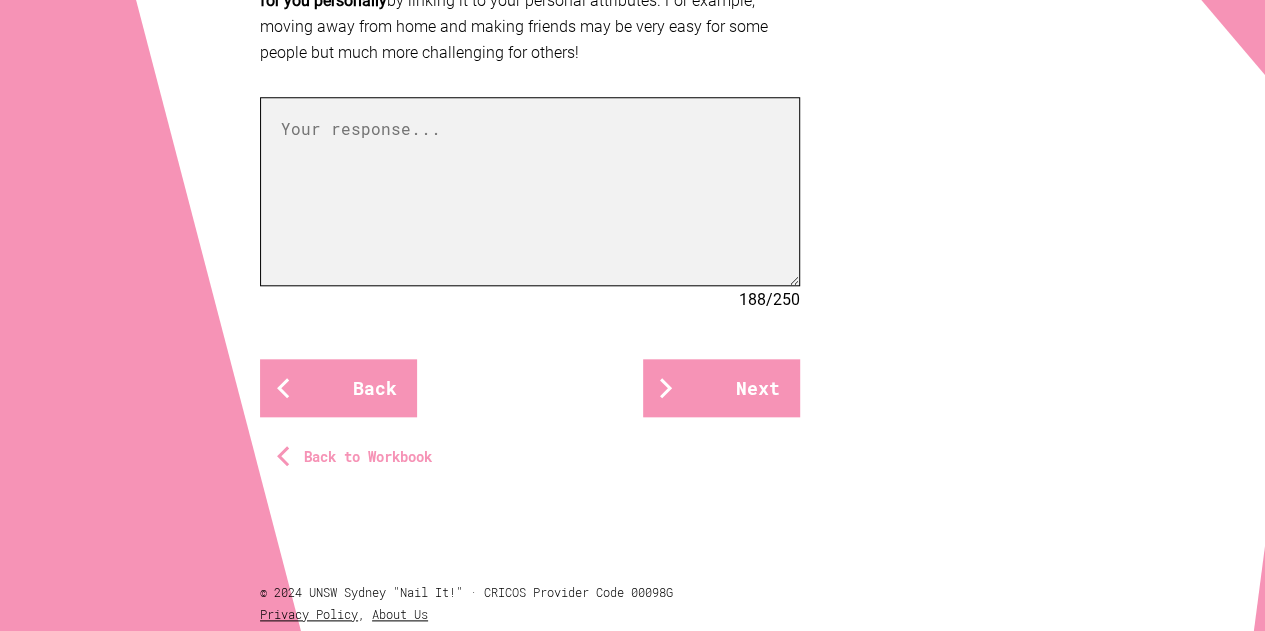 scroll, scrollTop: 0, scrollLeft: 0, axis: both 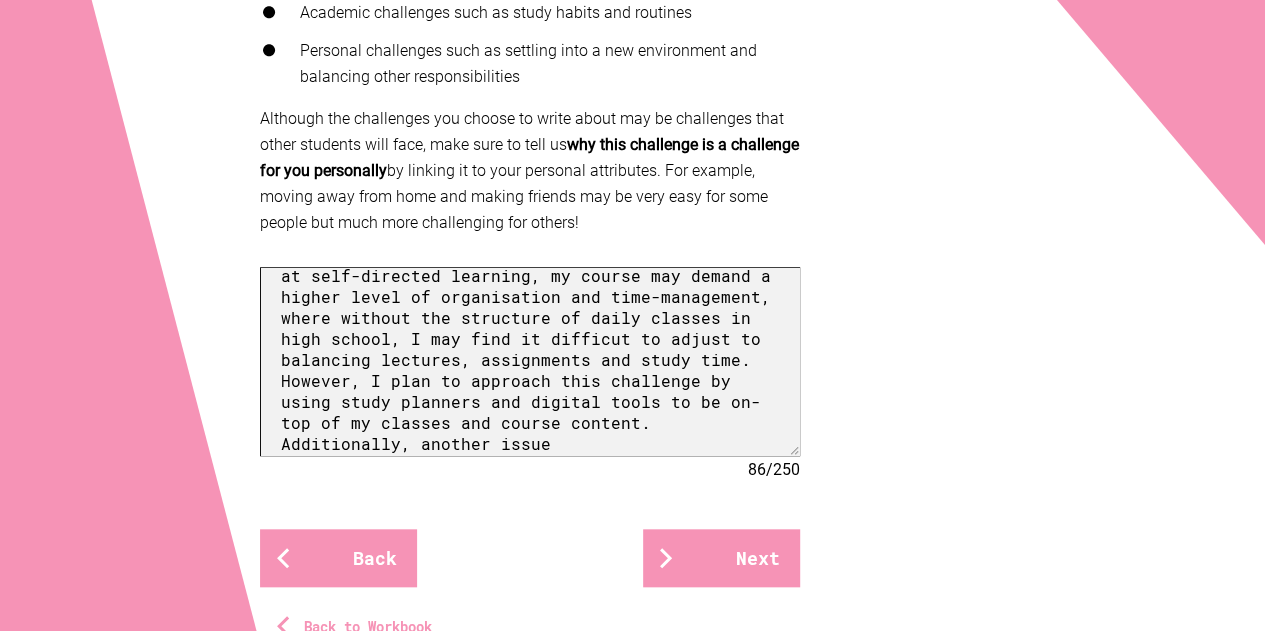 click on "One challenge I anticipate is managing a large workload and adapting to the independence required compared to high school. While I thrive at self-directed learning, my course may demand a higher level of organisation and time-management, where without the structure of daily classes in high school, I may find it difficut to adjust to balancing lectures, assignments and study time. However, I plan to approach this challenge by using study planners and digital tools to be on-top of my classes and course content. Additionally, another issue" at bounding box center (530, 361) 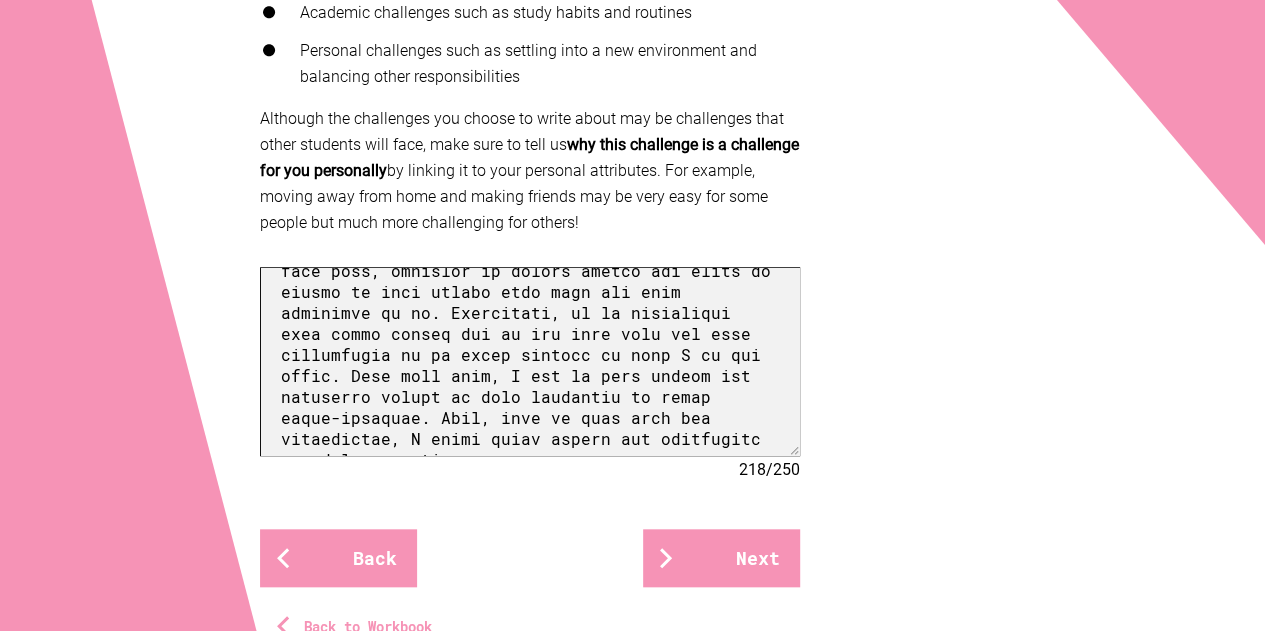 scroll, scrollTop: 428, scrollLeft: 0, axis: vertical 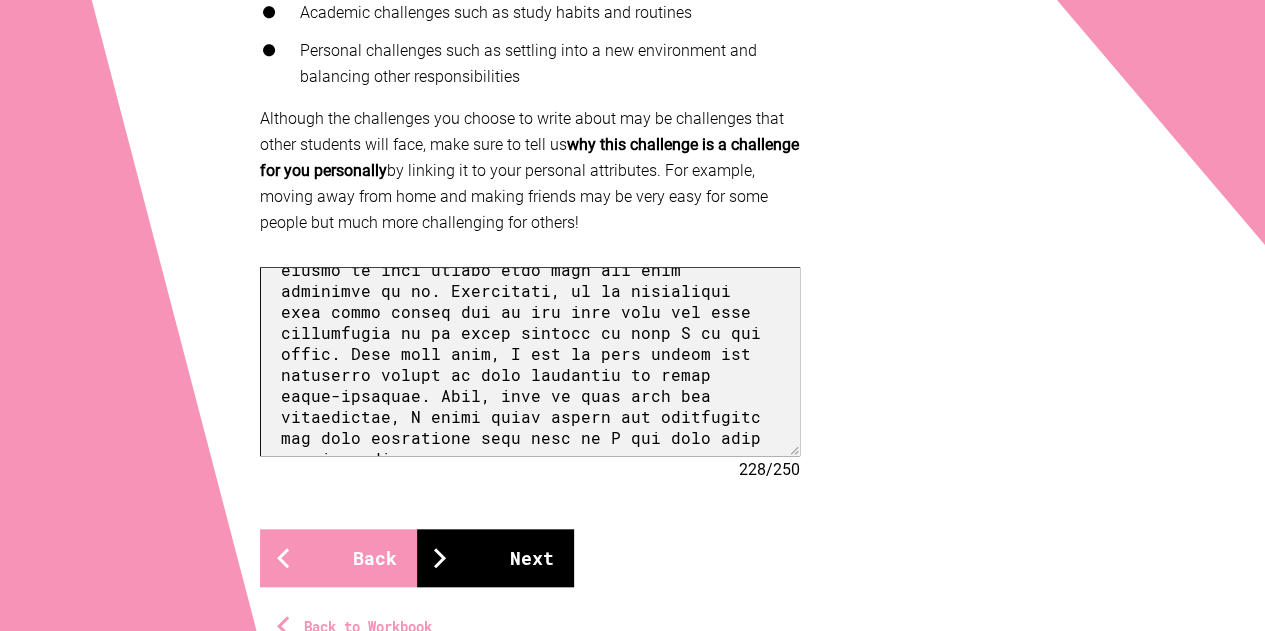 type on "One challenge I anticipate is managing a large workload and adapting to the independence required compared to high school. While I thrive at self-directed learning, my course may demand a higher level of organisation and time-management, where without the structure of daily classes in high school, I may find it difficut to adjust to balancing lectures, assignments and study time. However, I plan to approach this challenge by using study planners and digital tools to be on-top of my classes and course content. Additionally, another challenge I may face at university is associating with new people in a completely new environment. At school, I've known my classmates and friends for years, so the idea of building new connections is daunting. However, I see university as an opportunity to push myself outside of my comfort zone, so I plan to attend open days, academic or social events and clubs at school to find people that have the same interests as me. Futhermore, it is comforting that other people new at uni ..." 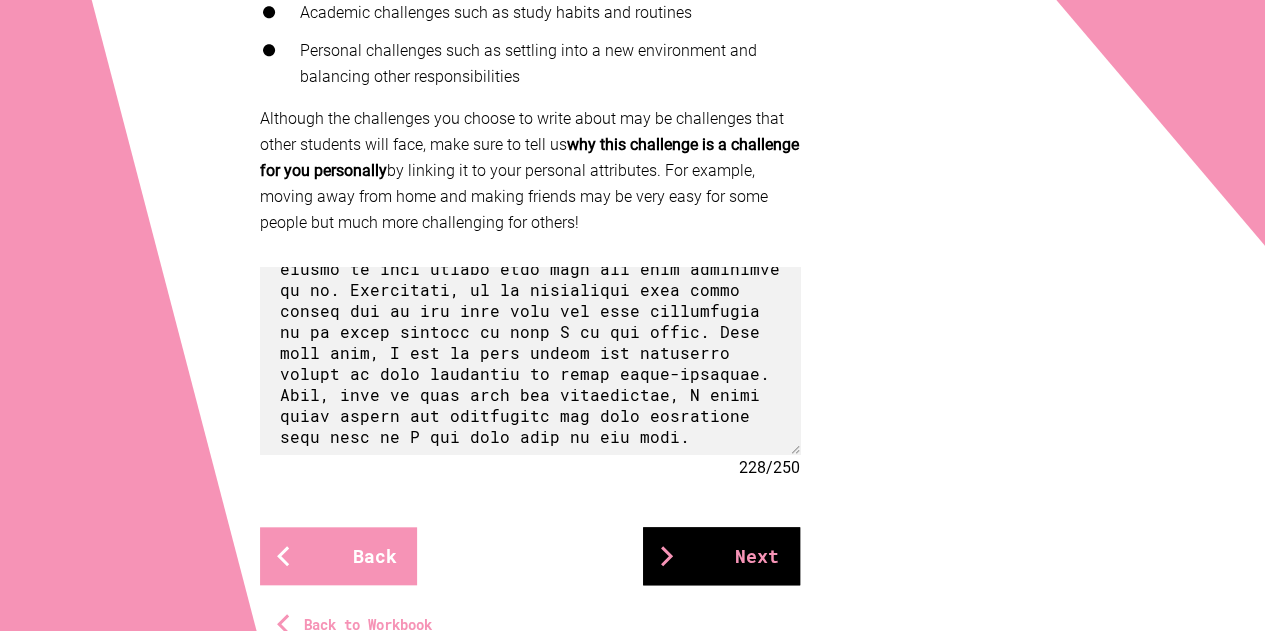 click on "Next" at bounding box center [721, 556] 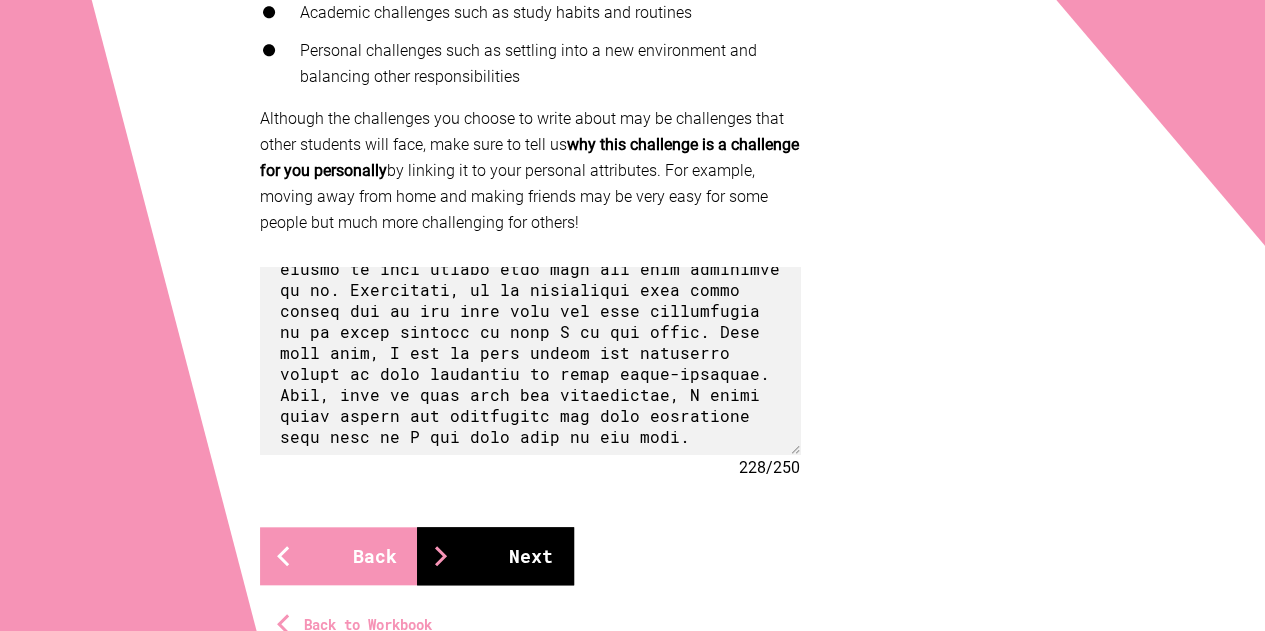 scroll, scrollTop: 427, scrollLeft: 0, axis: vertical 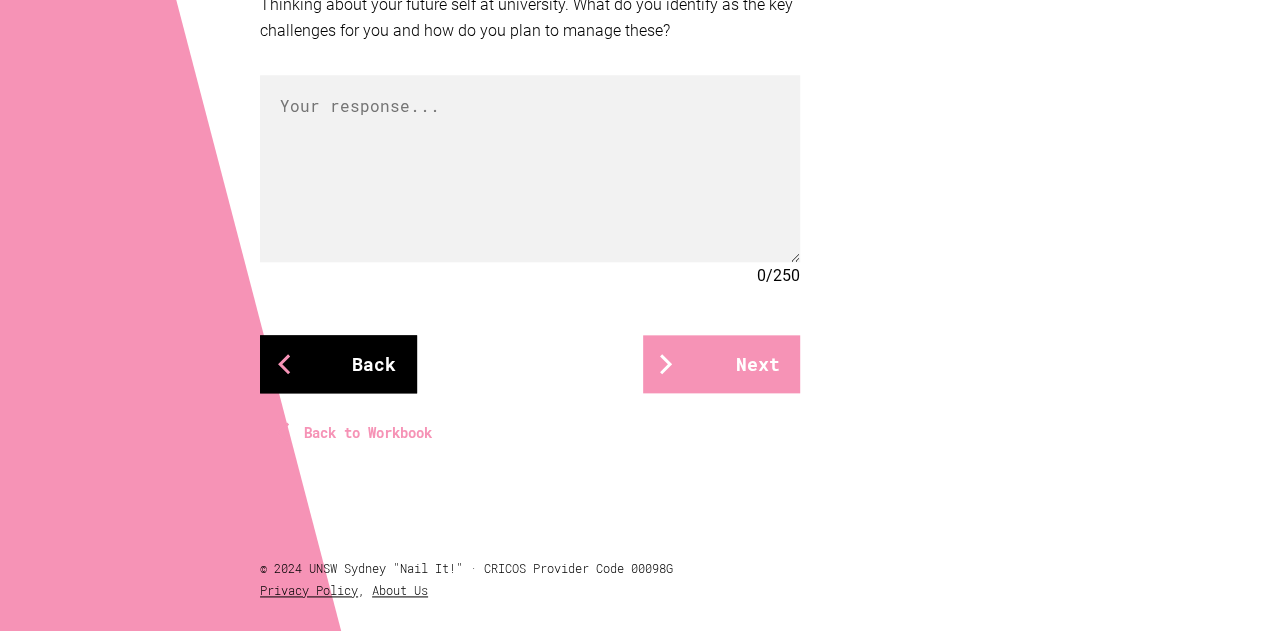 click on "Back" at bounding box center [338, 364] 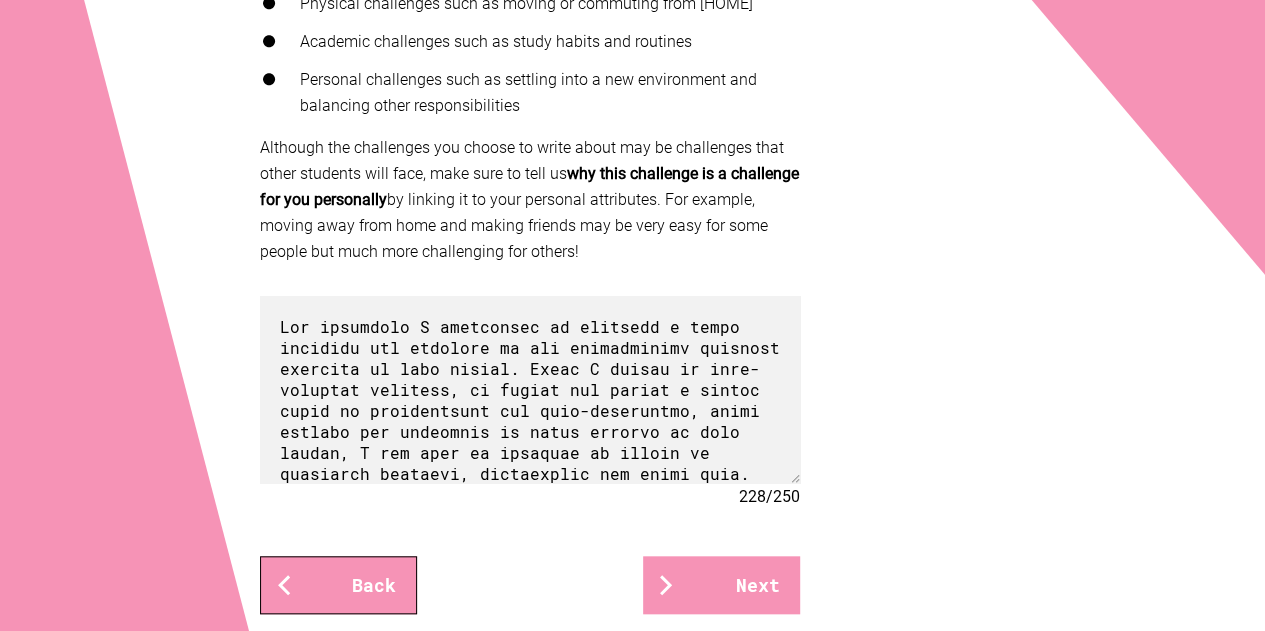 scroll, scrollTop: 656, scrollLeft: 0, axis: vertical 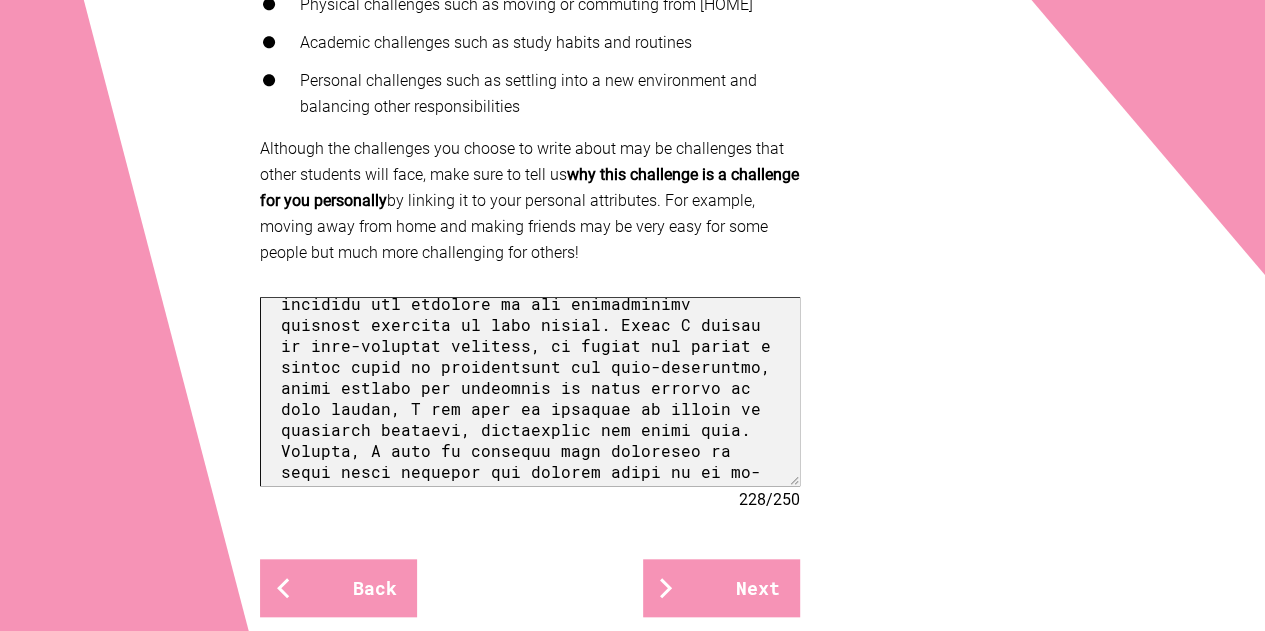 drag, startPoint x: 532, startPoint y: 371, endPoint x: 391, endPoint y: 369, distance: 141.01419 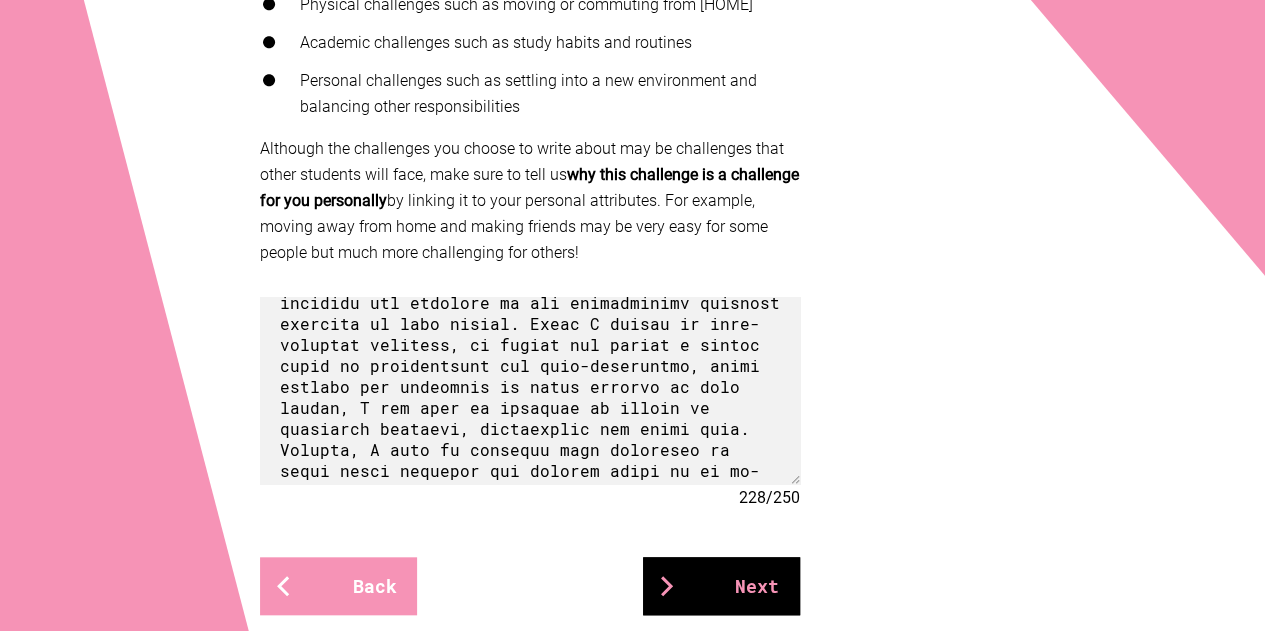 click on "Next" at bounding box center [721, 586] 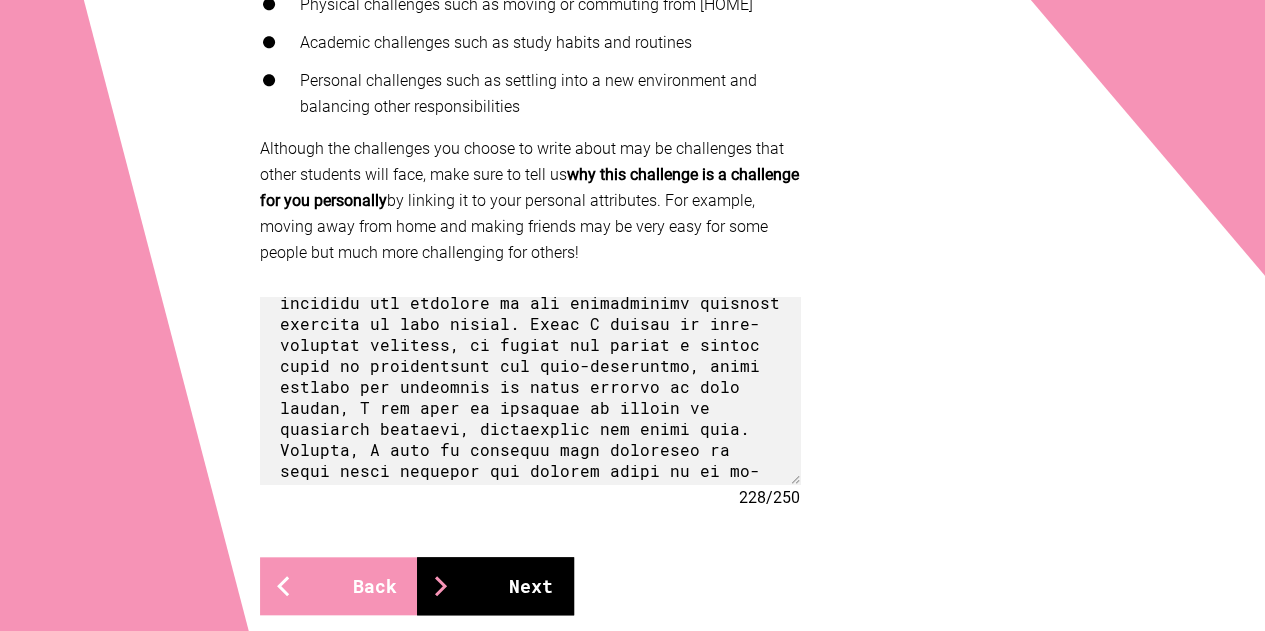scroll, scrollTop: 45, scrollLeft: 0, axis: vertical 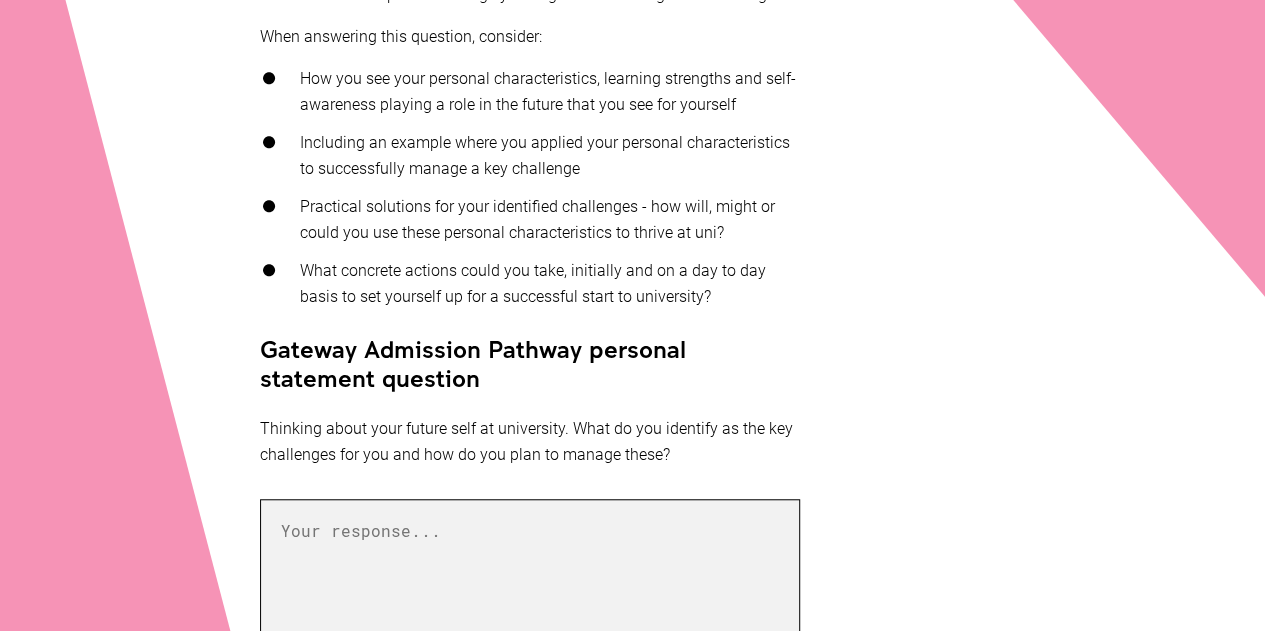 click at bounding box center [530, 593] 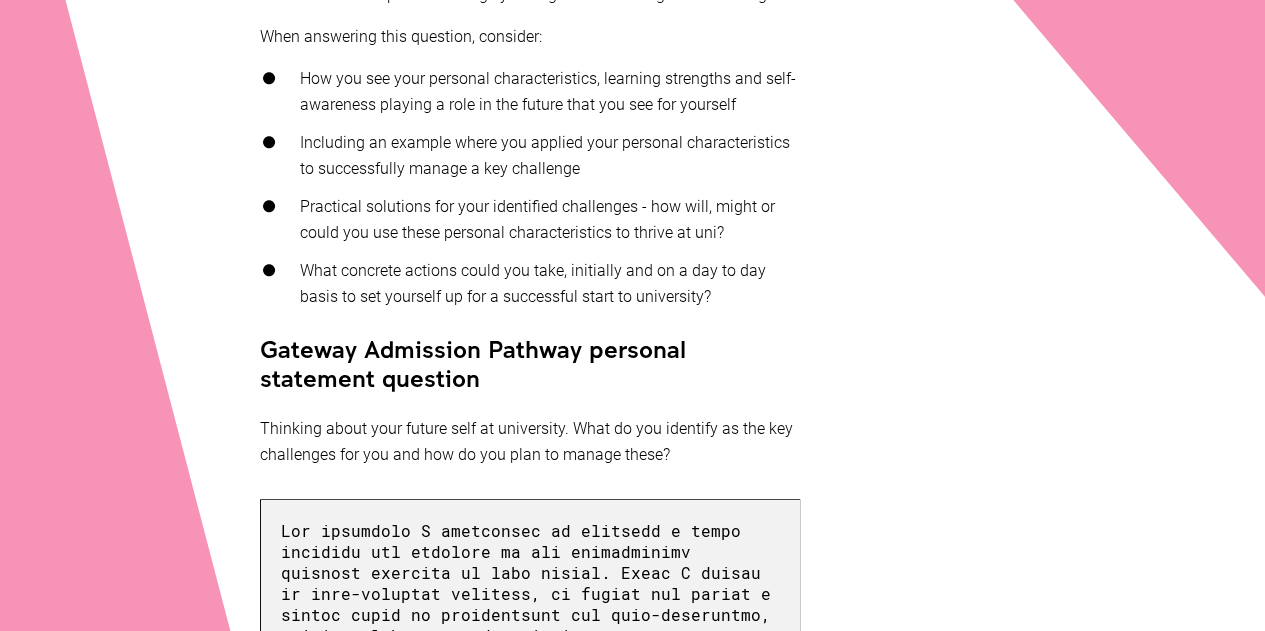 scroll, scrollTop: 428, scrollLeft: 0, axis: vertical 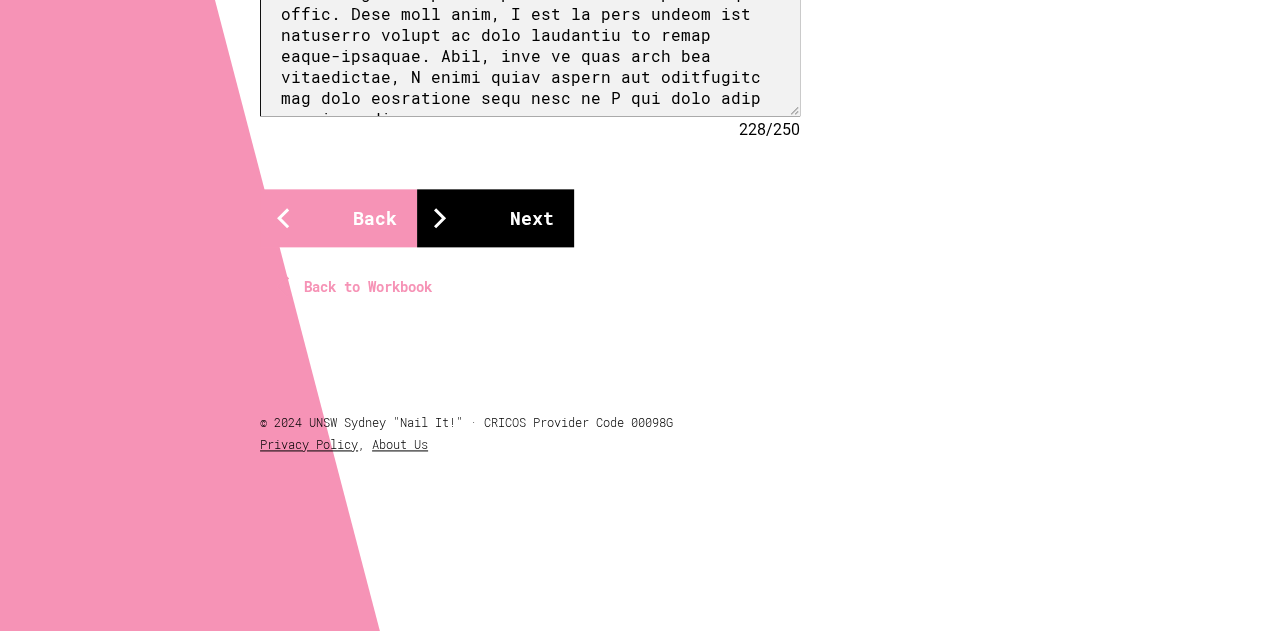 type on "One challenge I anticipate is managing a large workload and adapting to the independence required compared to high school. While I thrive at self-directed learning, my course may demand a higher level of organisation and time-management, where without the structure of daily classes in high school, I may find it difficut to adjust to balancing lectures, assignments and study time. However, I plan to approach this challenge by using study planners and digital tools to be on-top of my classes and course content. Additionally, another challenge I may face at university is associating with new people in a completely new environment. At school, I've known my classmates and friends for years, so the idea of building new connections is daunting. However, I see university as an opportunity to push myself outside of my comfort zone, so I plan to attend open days, academic or social events and clubs at school to find people that have the same interests as me. Futhermore, it is comforting that other people new at uni ..." 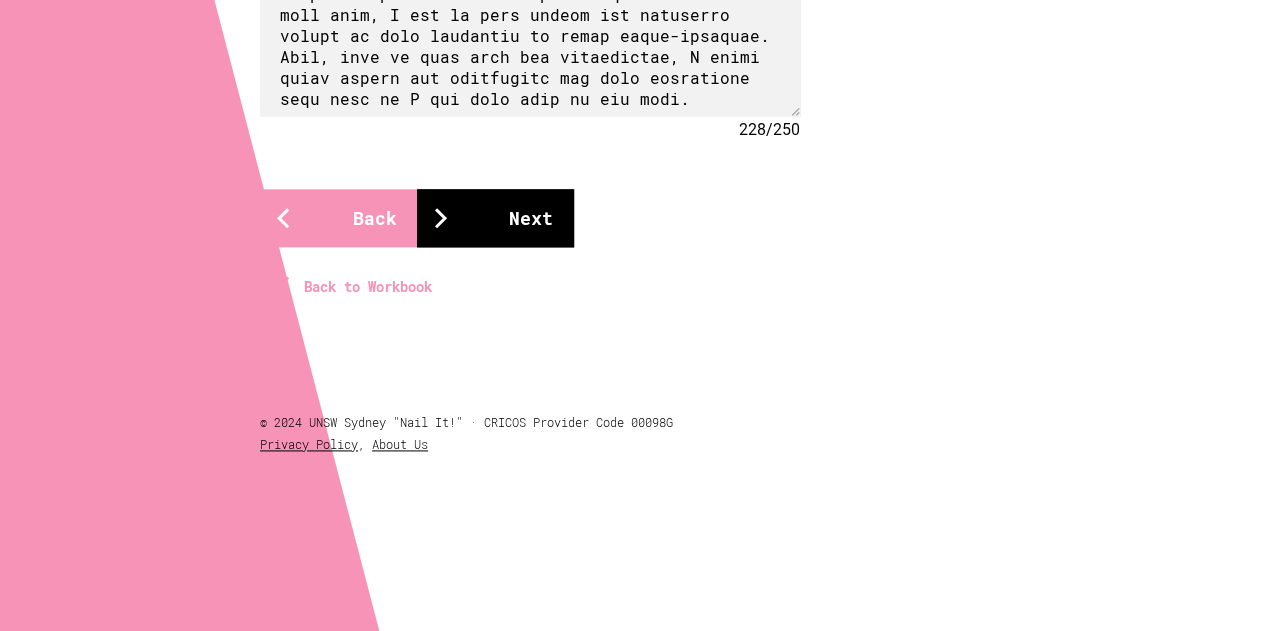 click on "Next" at bounding box center [495, 218] 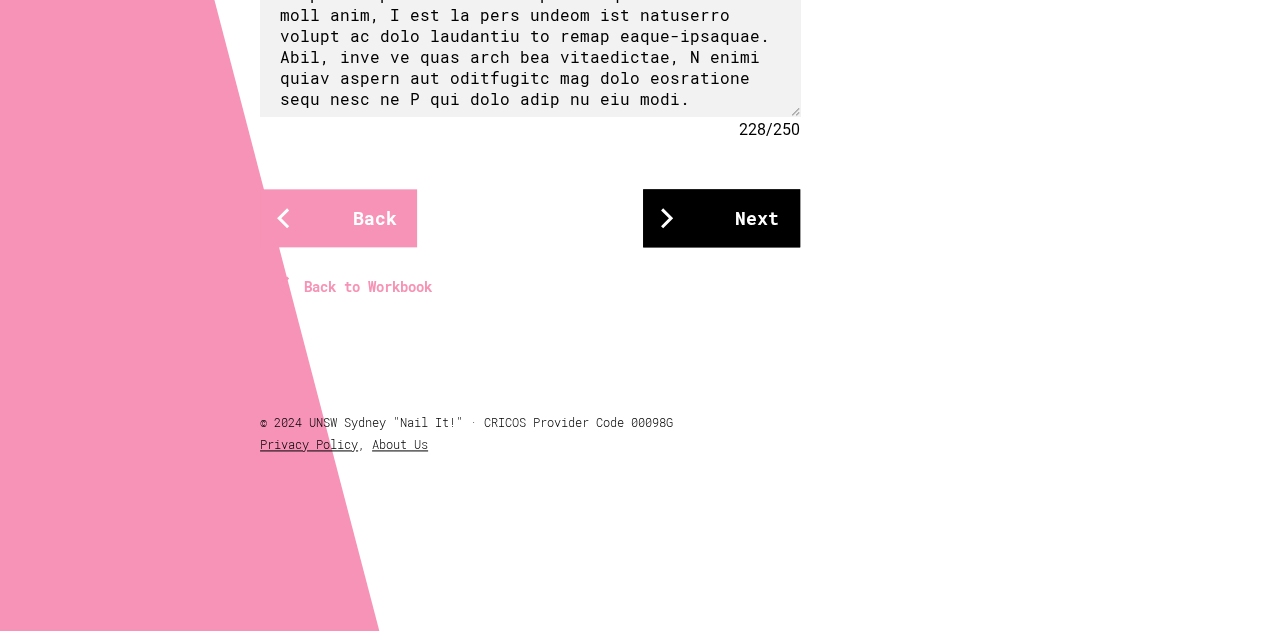 scroll, scrollTop: 1154, scrollLeft: 0, axis: vertical 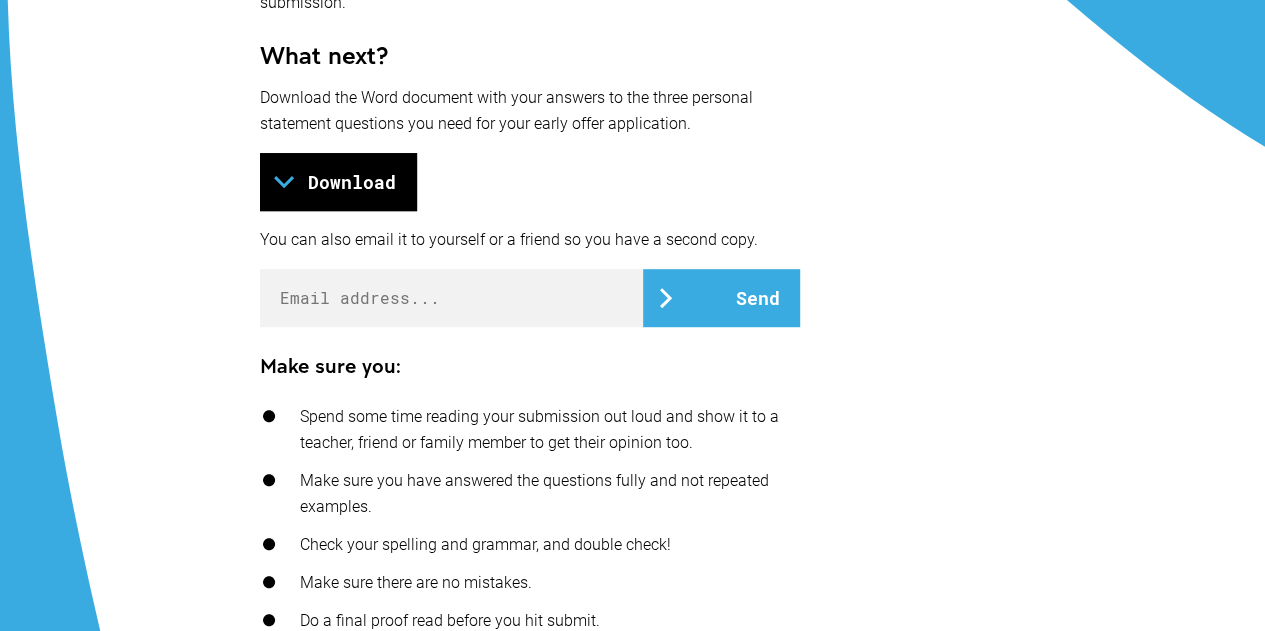 click on "Download" at bounding box center (338, 182) 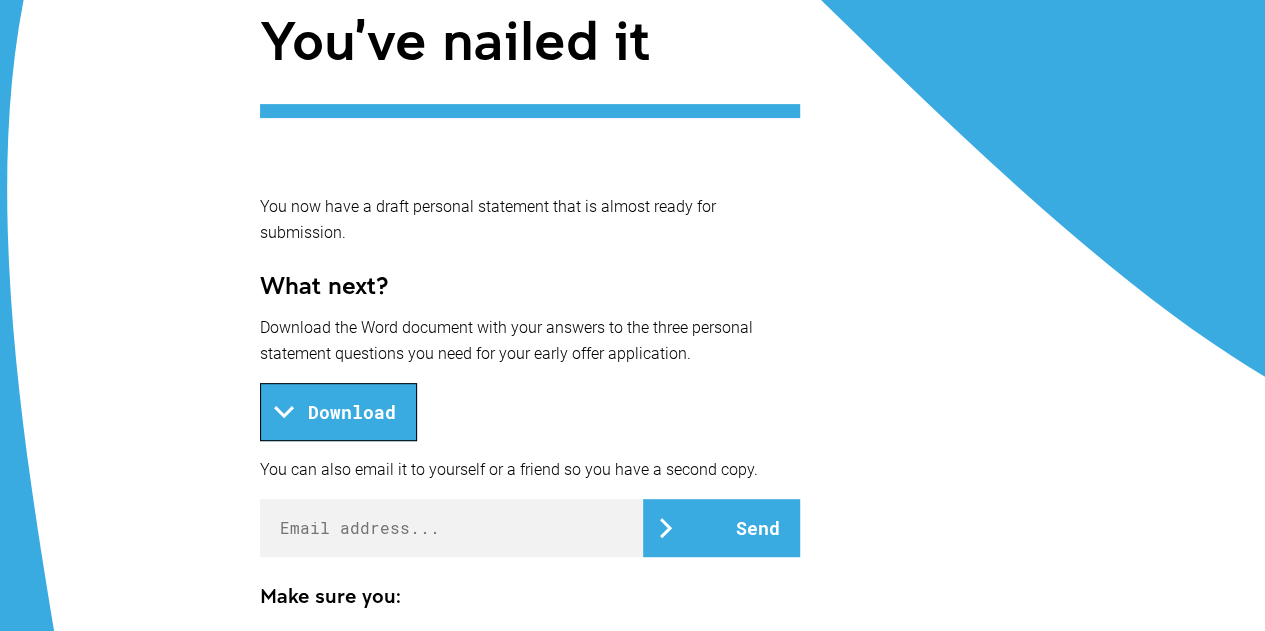 scroll, scrollTop: 208, scrollLeft: 0, axis: vertical 